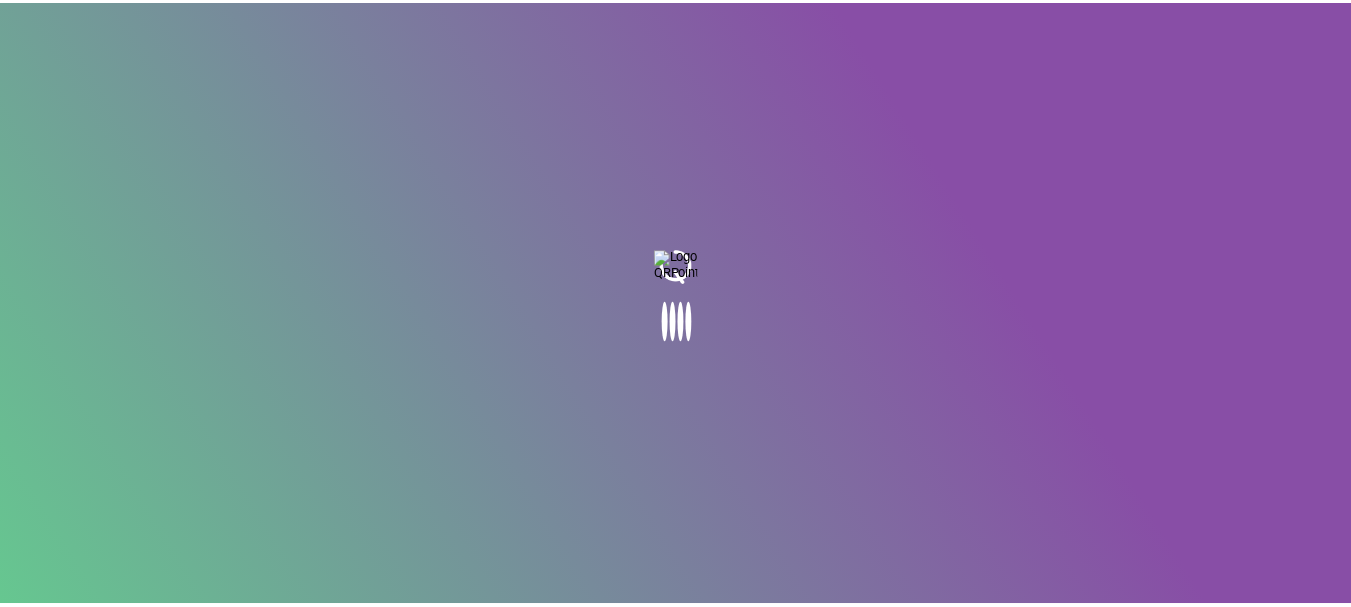 scroll, scrollTop: 0, scrollLeft: 0, axis: both 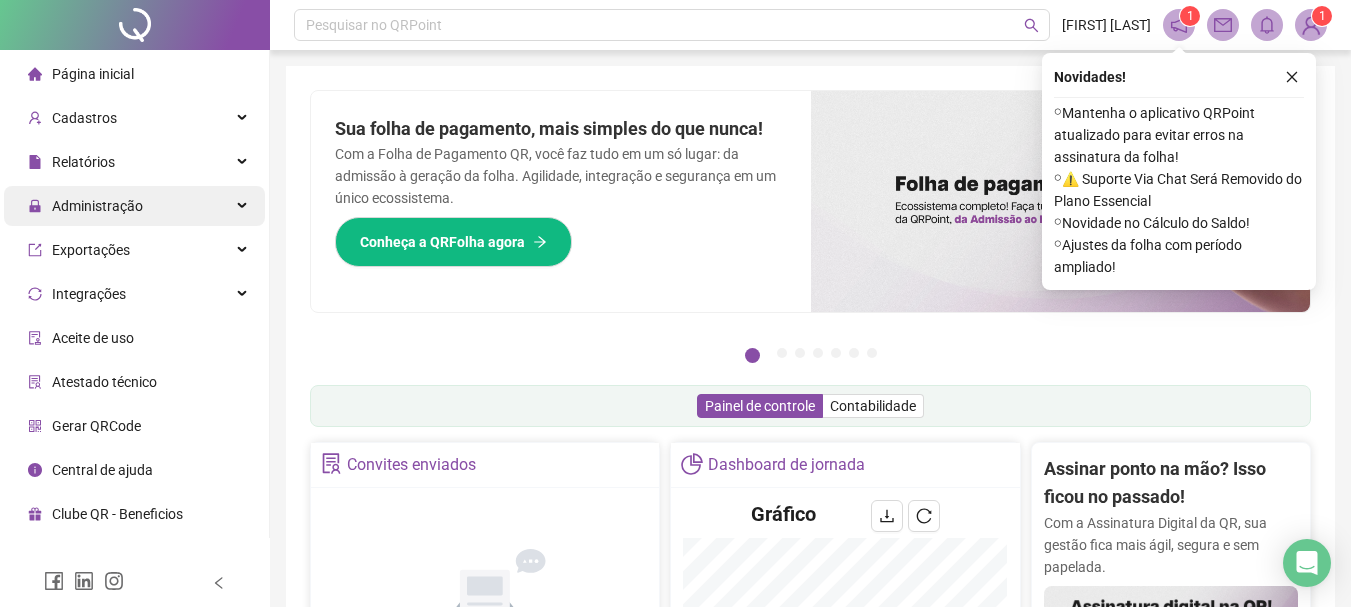 click on "Administração" at bounding box center (134, 206) 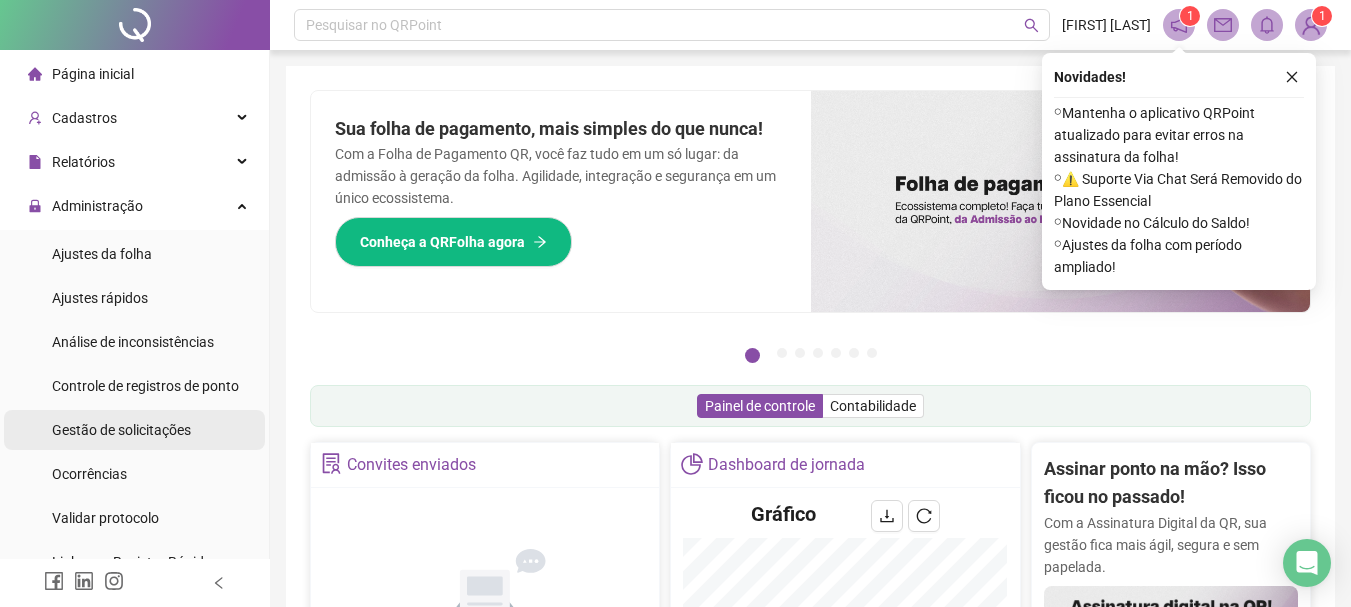 click on "Gestão de solicitações" at bounding box center (121, 430) 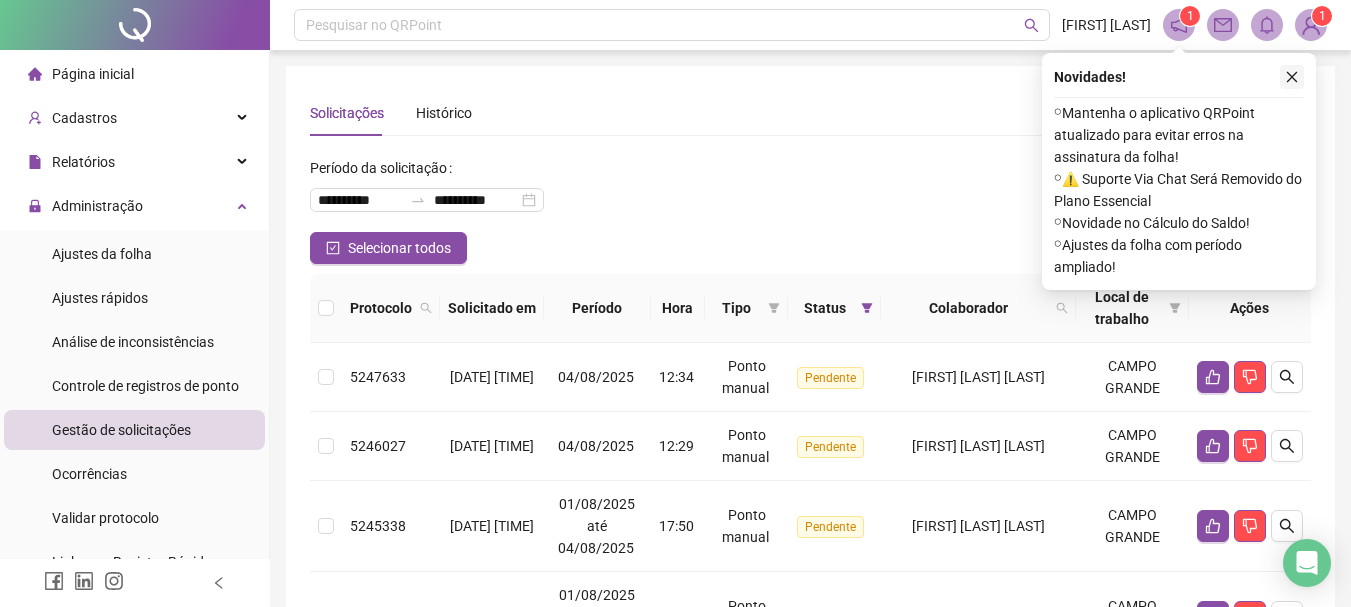 click 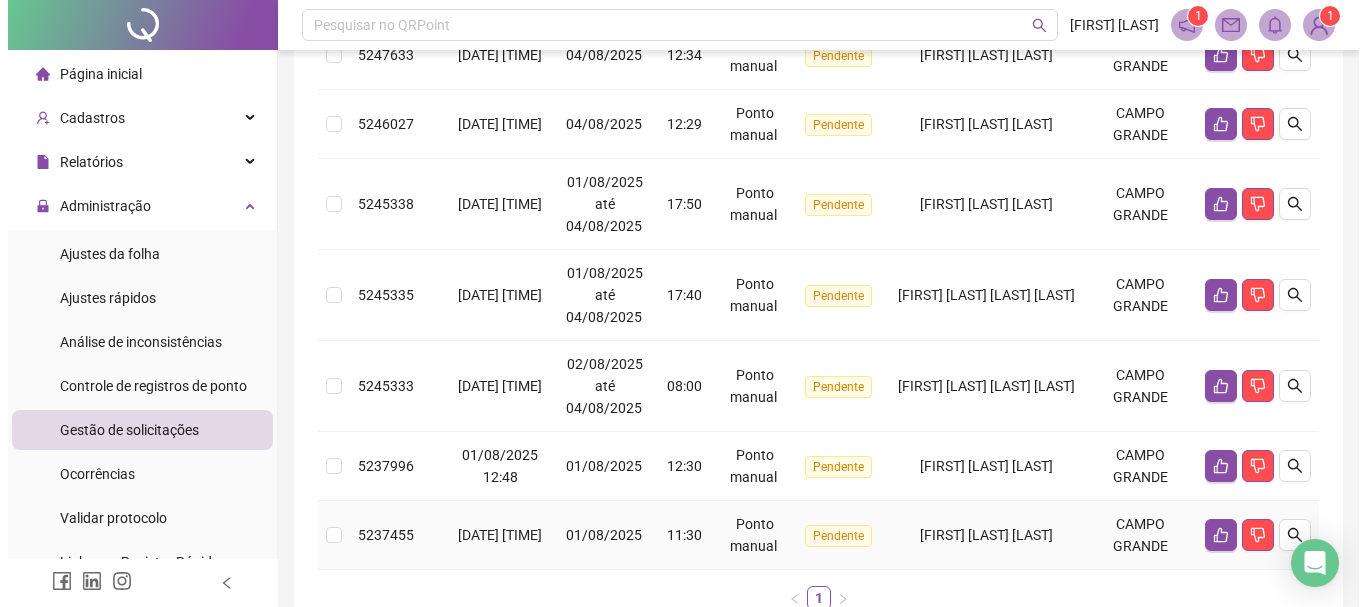 scroll, scrollTop: 451, scrollLeft: 0, axis: vertical 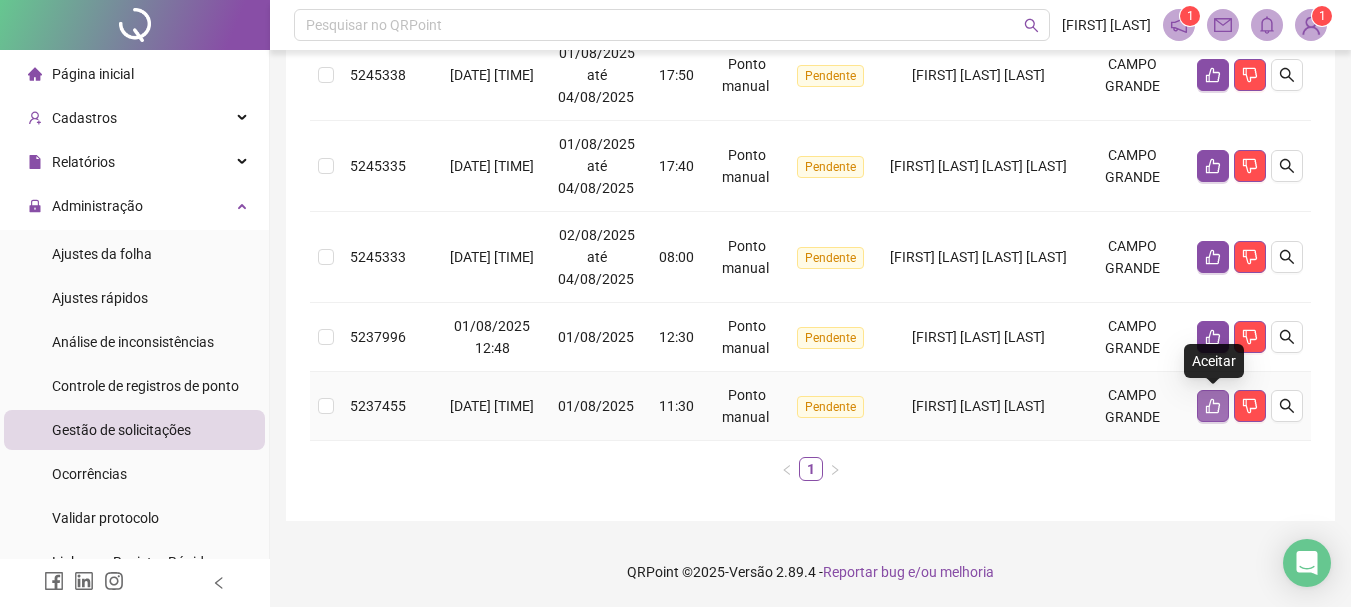 click 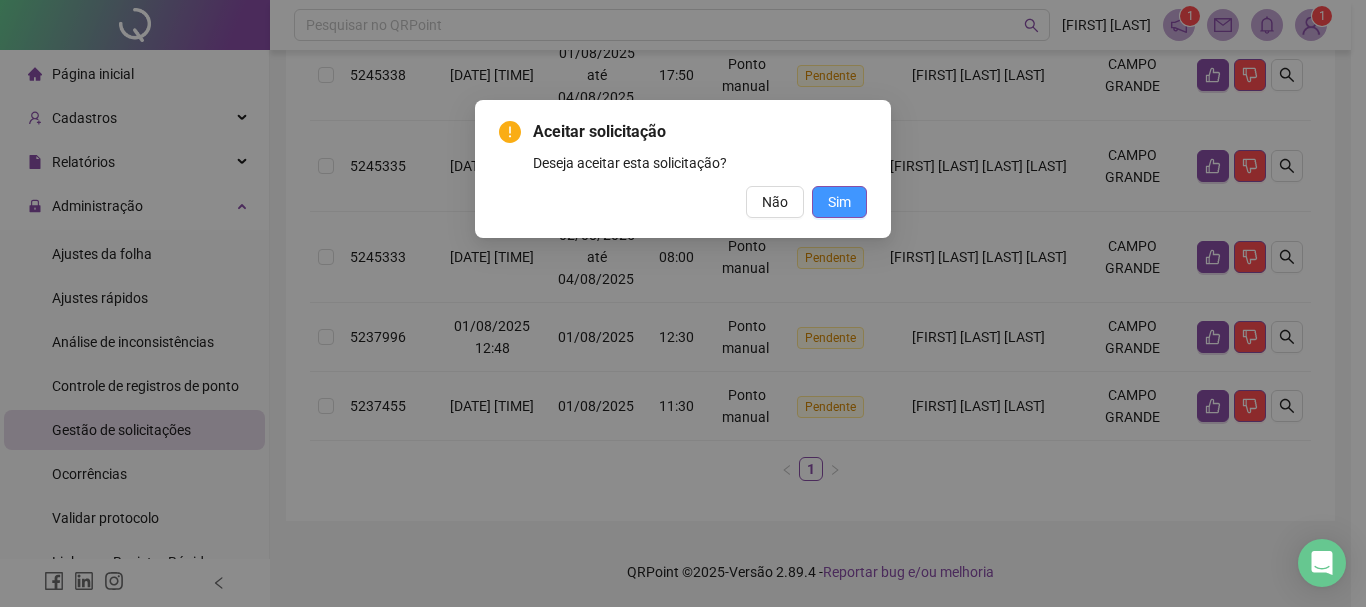 click on "Sim" at bounding box center (839, 202) 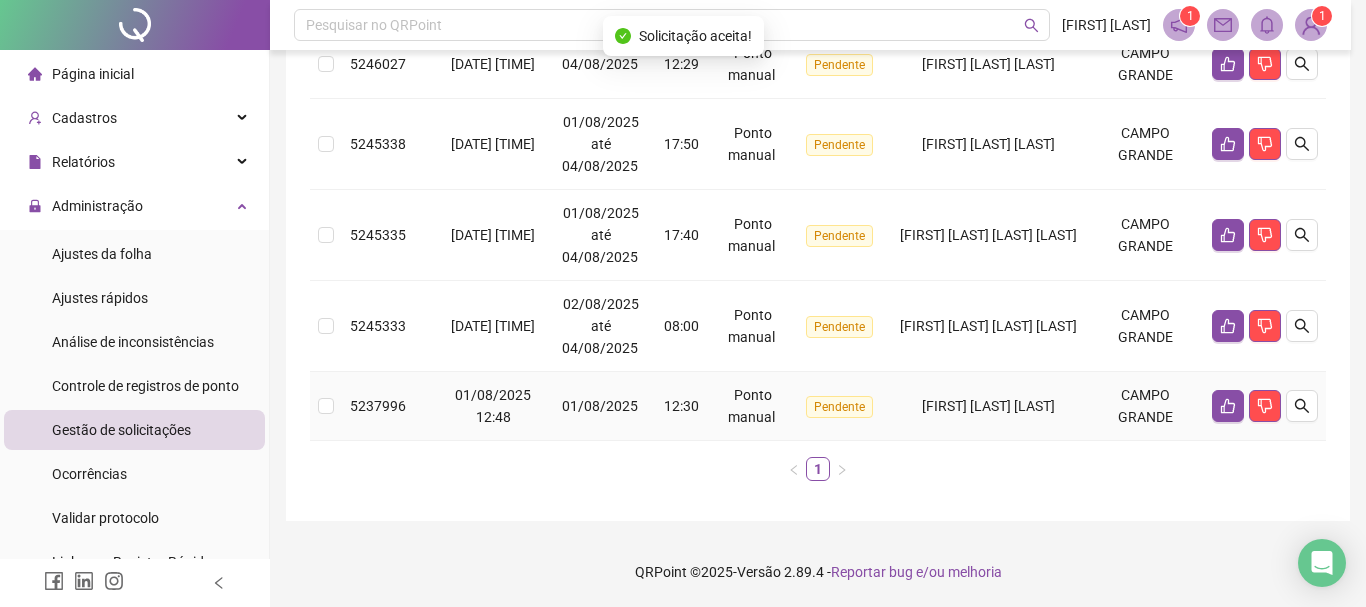 scroll, scrollTop: 382, scrollLeft: 0, axis: vertical 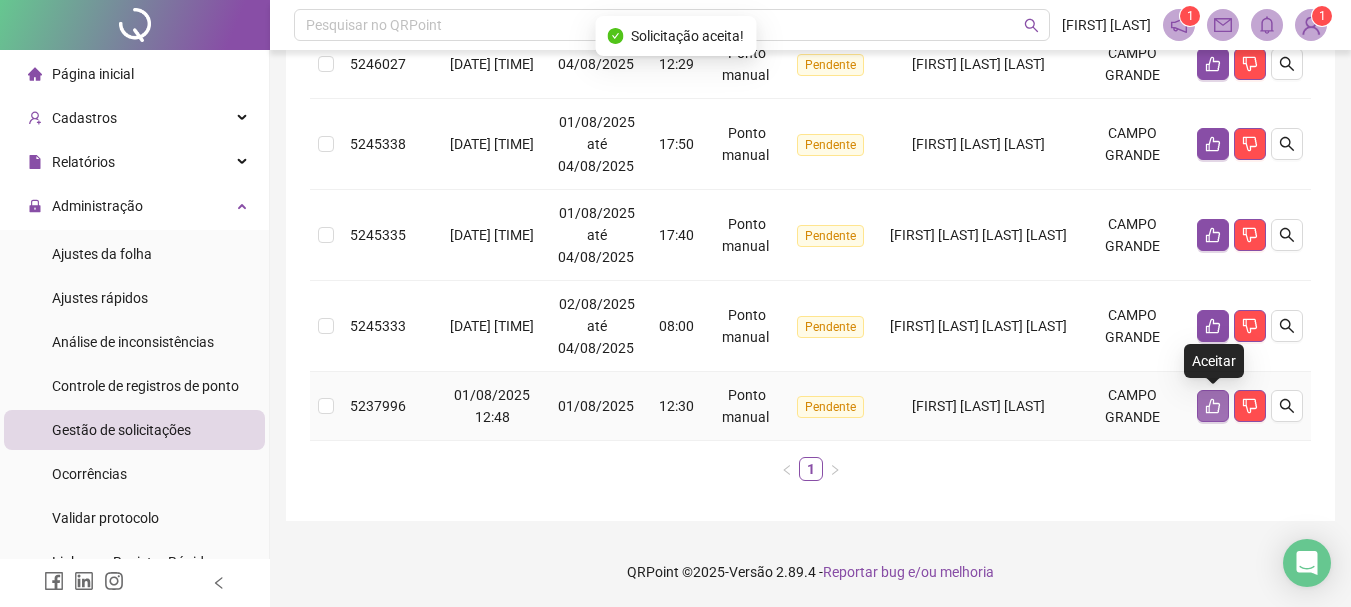 click at bounding box center (1213, 406) 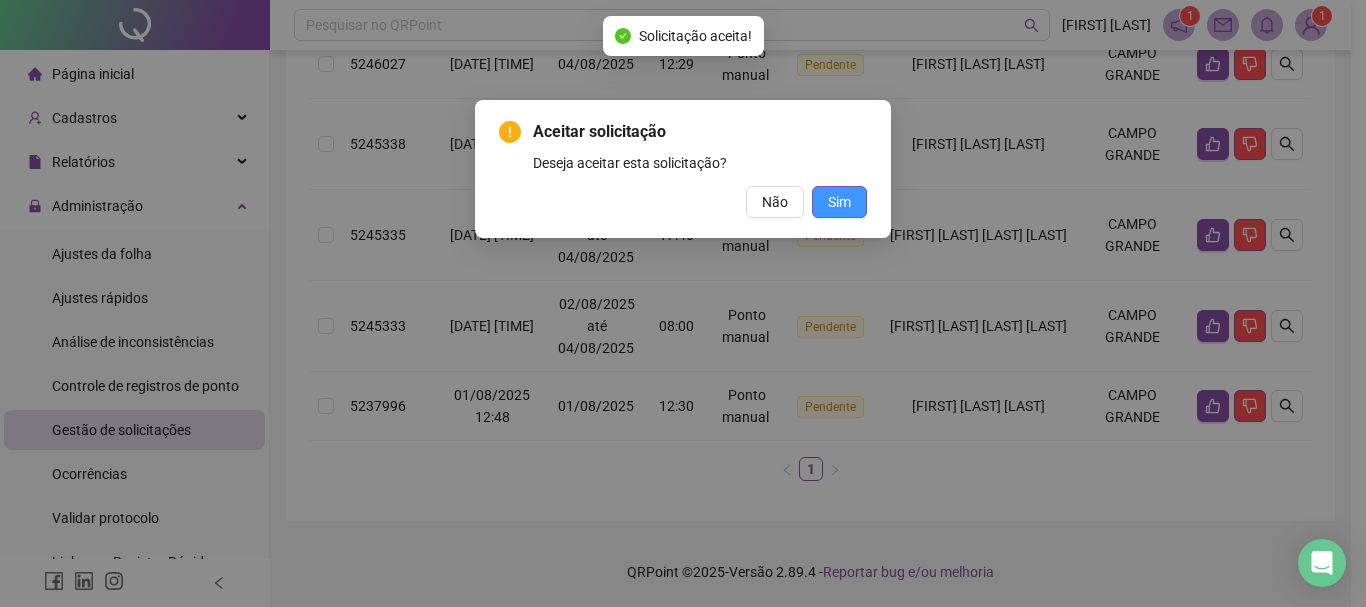 click on "Sim" at bounding box center [839, 202] 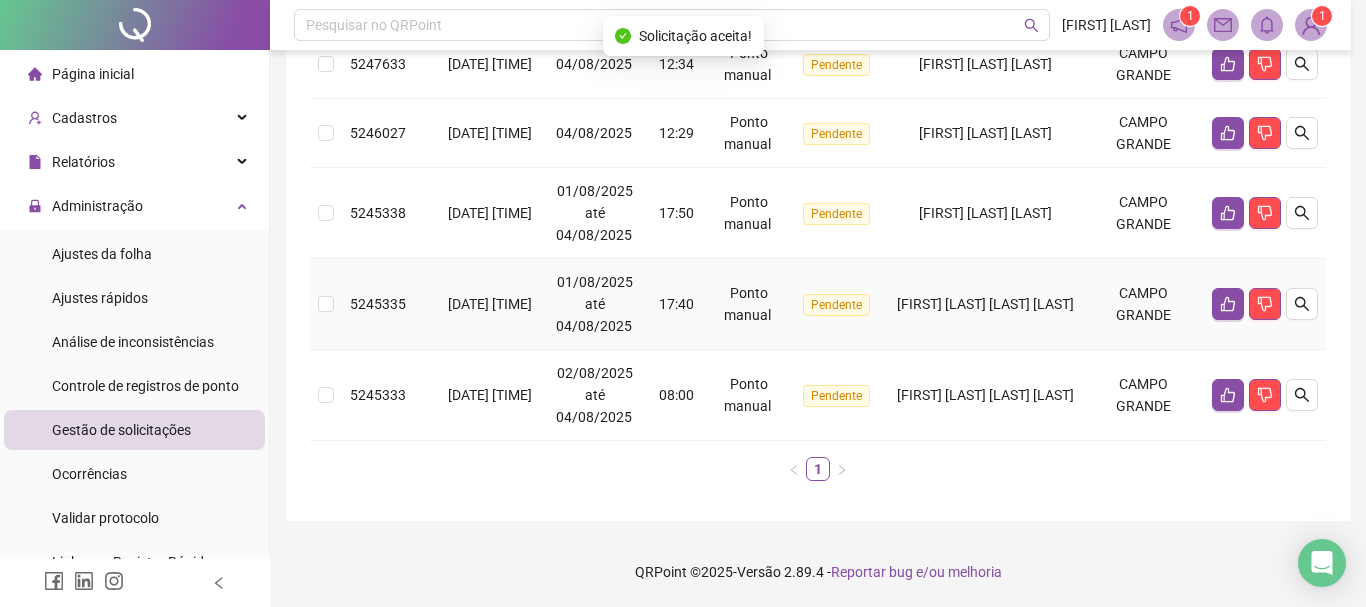scroll, scrollTop: 313, scrollLeft: 0, axis: vertical 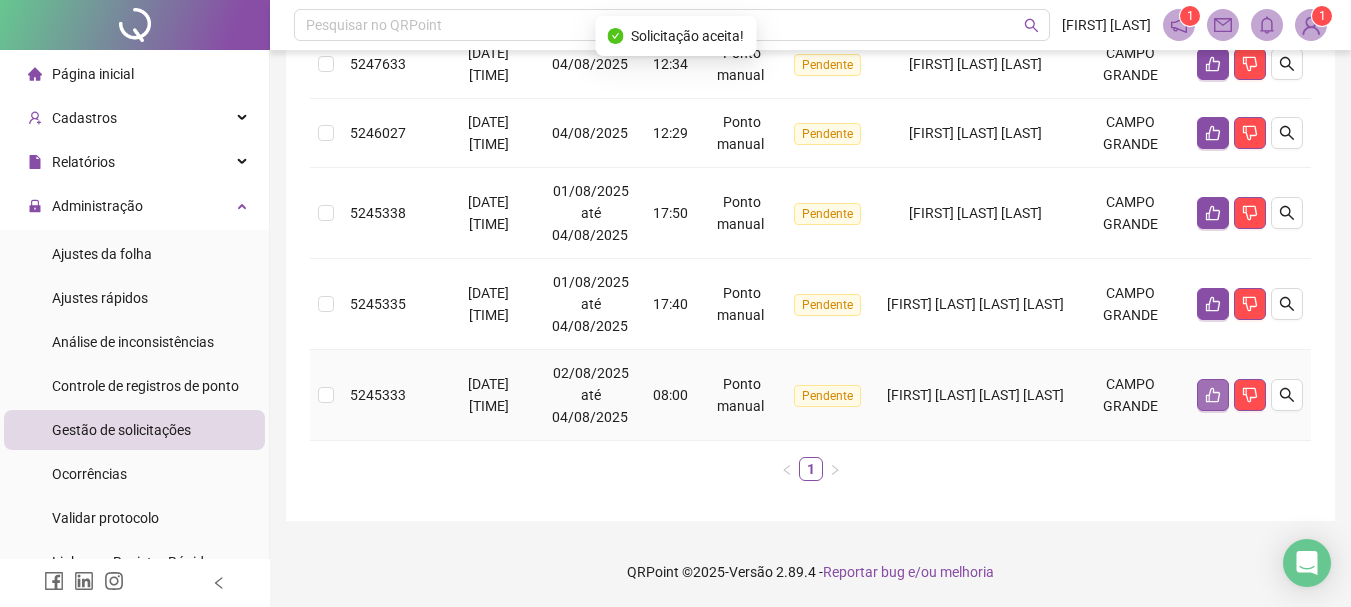 click 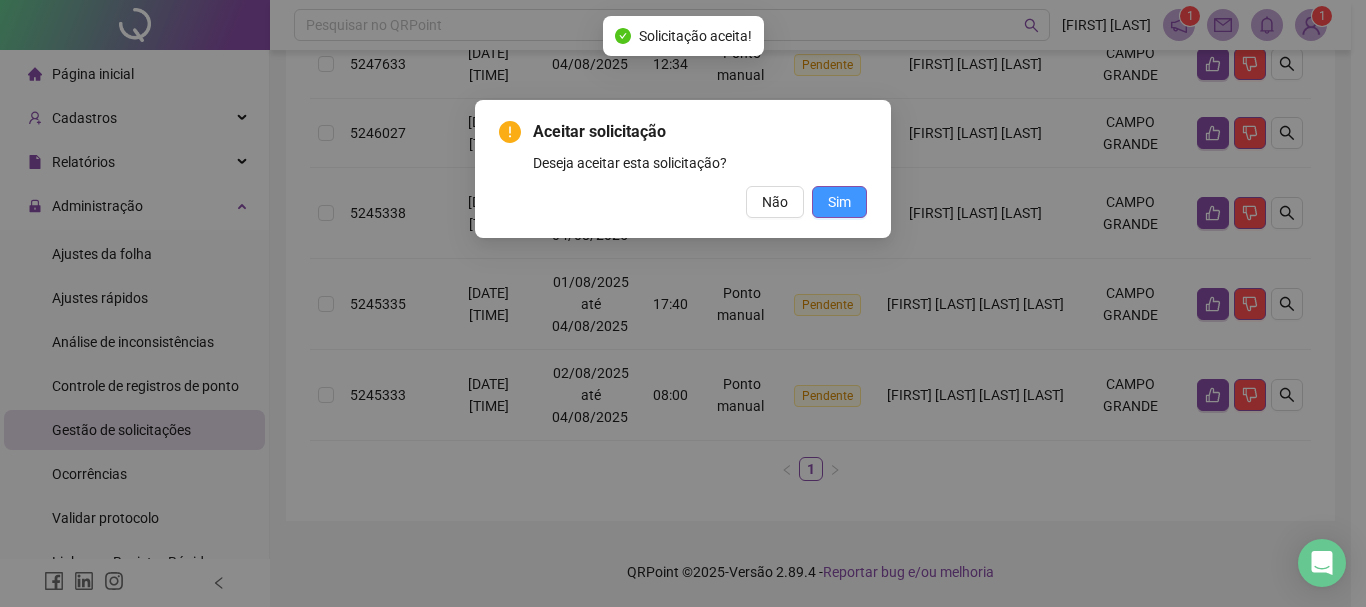 click on "Sim" at bounding box center [839, 202] 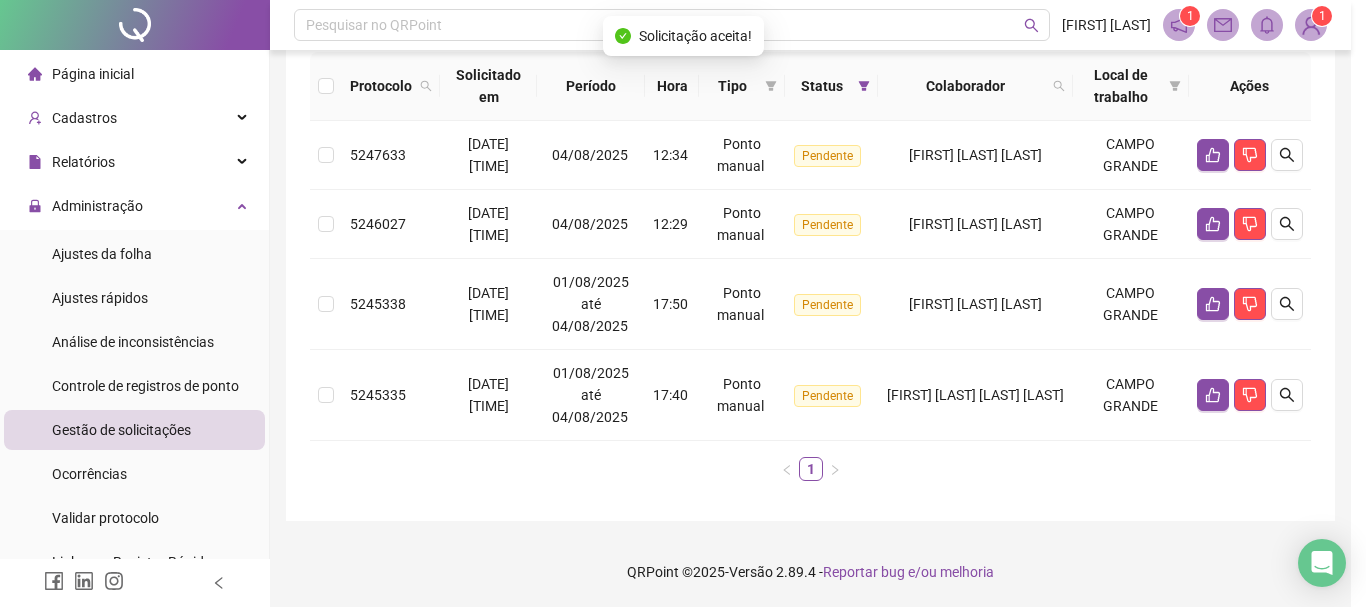 scroll, scrollTop: 222, scrollLeft: 0, axis: vertical 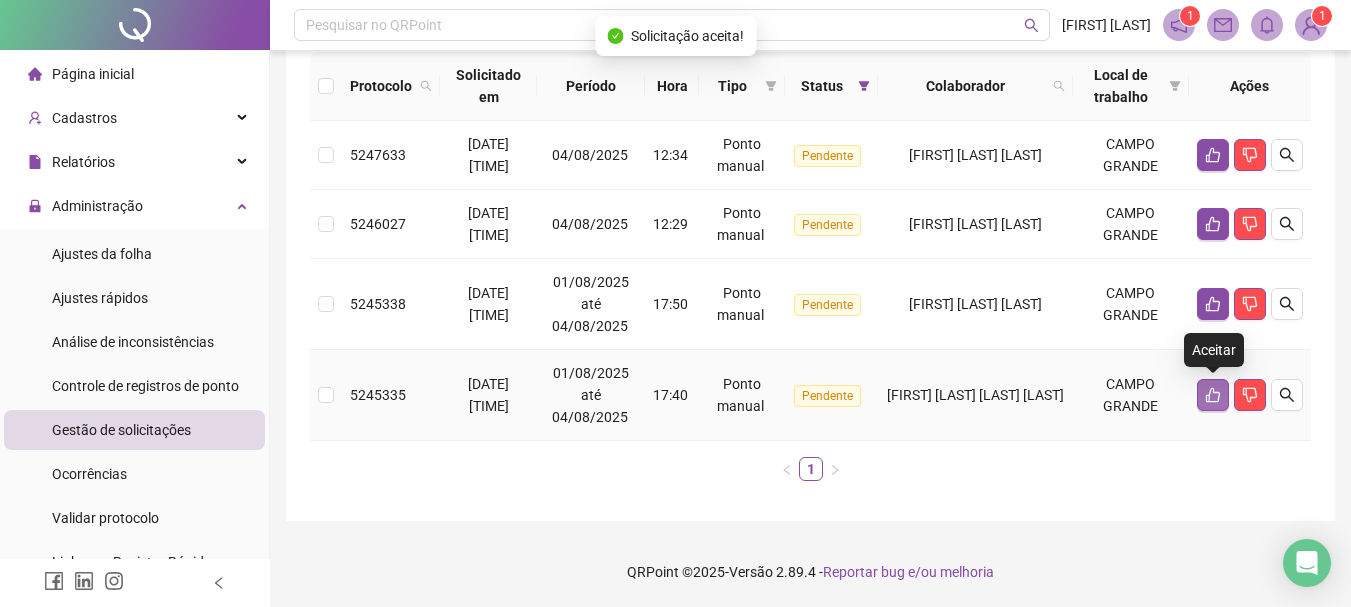 click 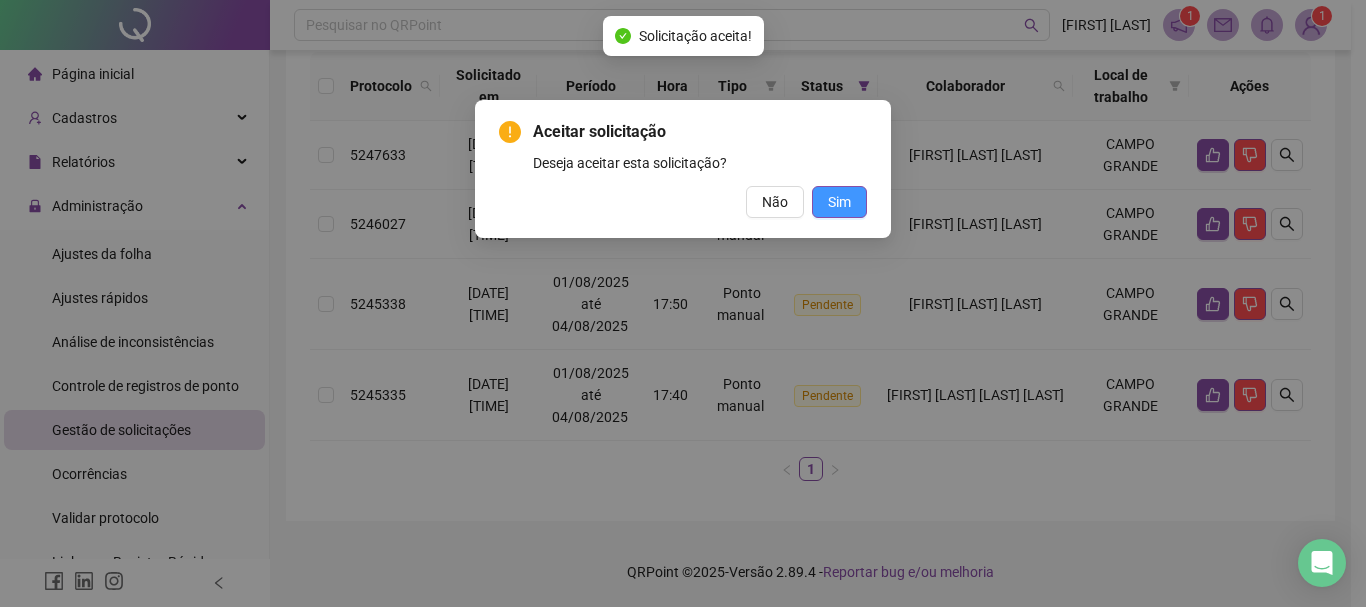 click on "Sim" at bounding box center [839, 202] 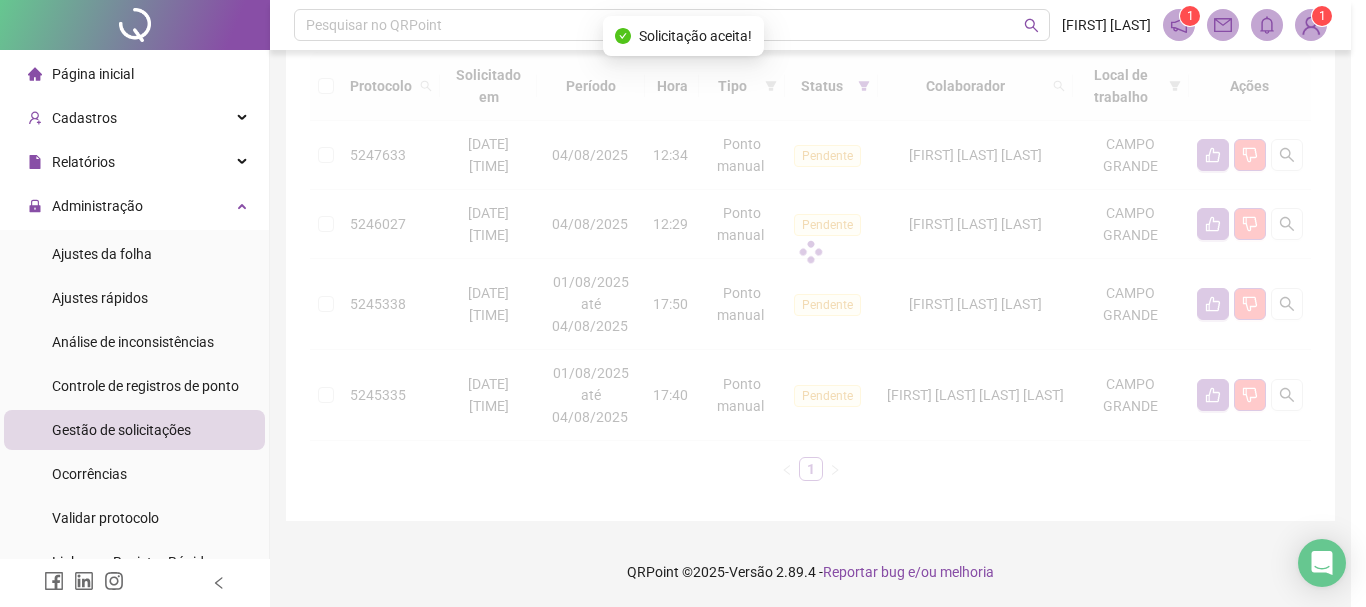 scroll, scrollTop: 131, scrollLeft: 0, axis: vertical 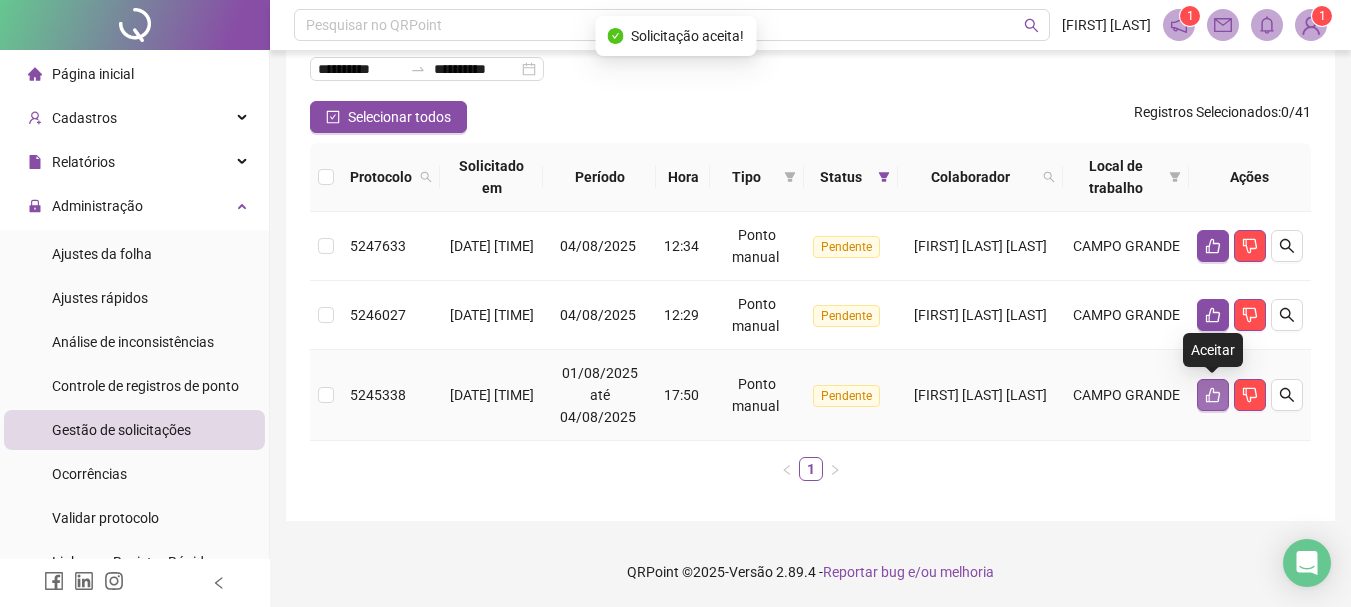 click 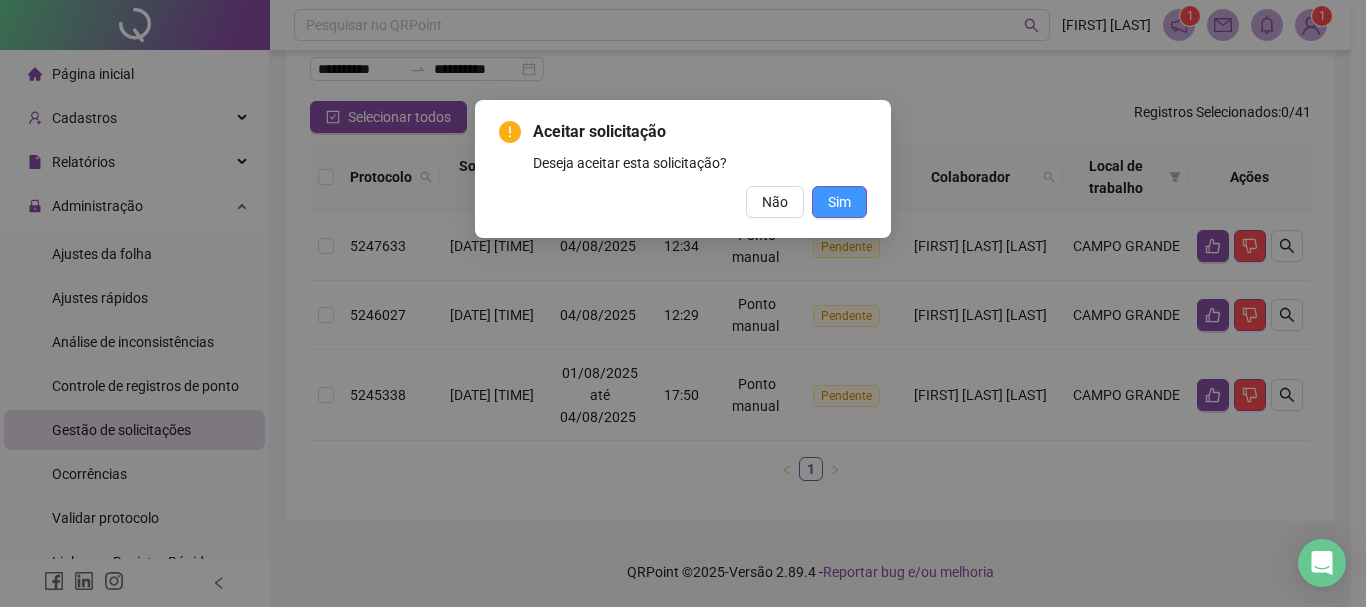 click on "Sim" at bounding box center (839, 202) 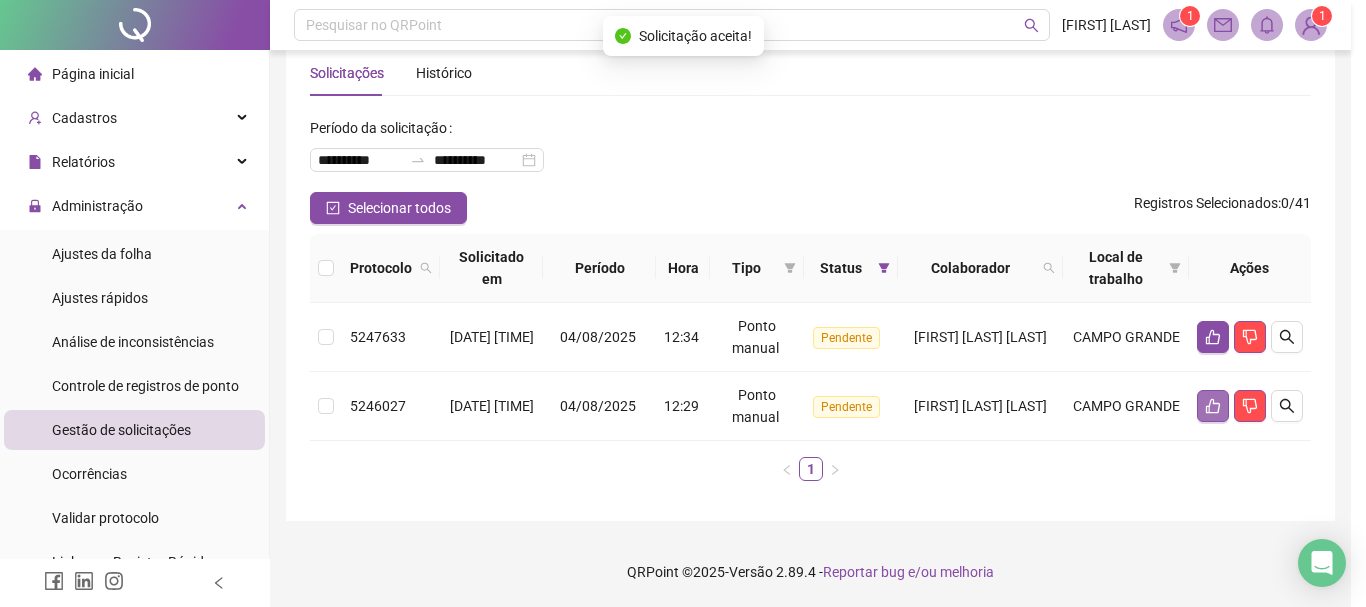 scroll, scrollTop: 40, scrollLeft: 0, axis: vertical 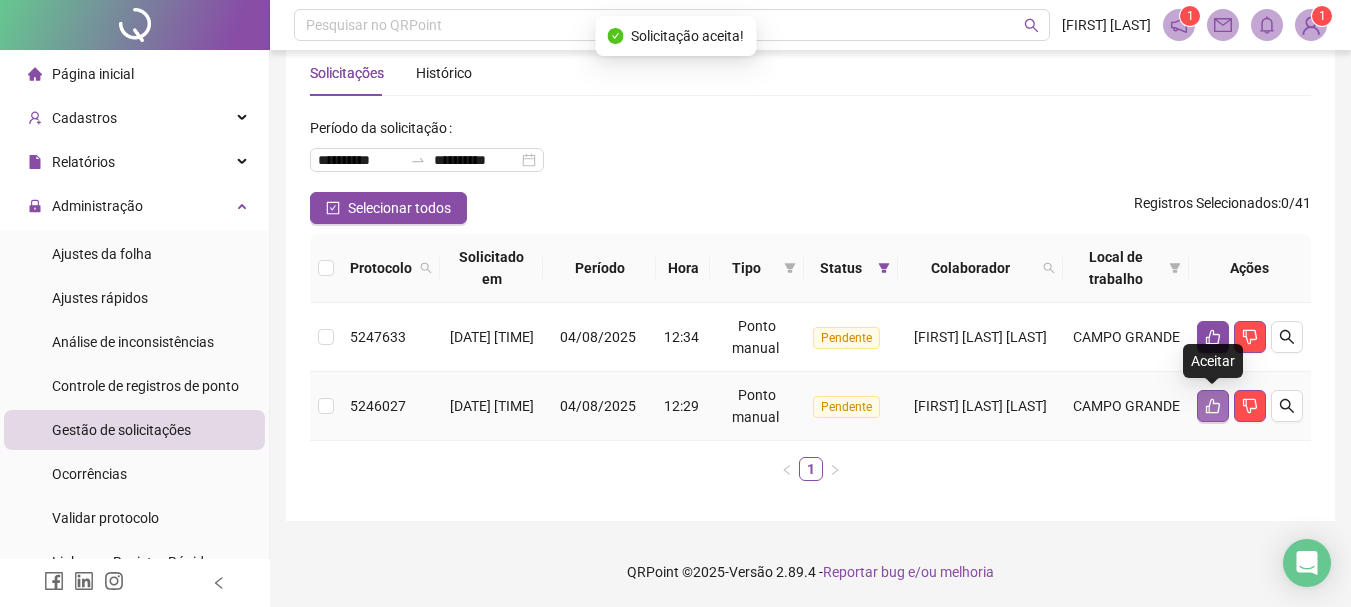 click at bounding box center (1213, 406) 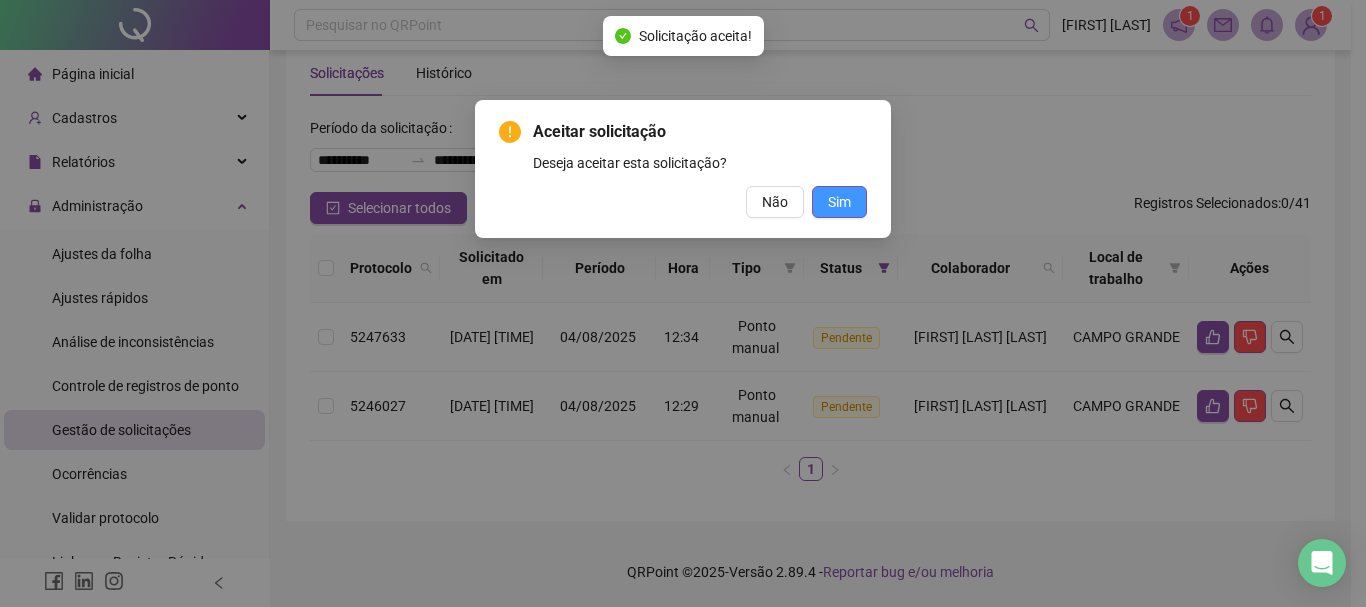 click on "Sim" at bounding box center (839, 202) 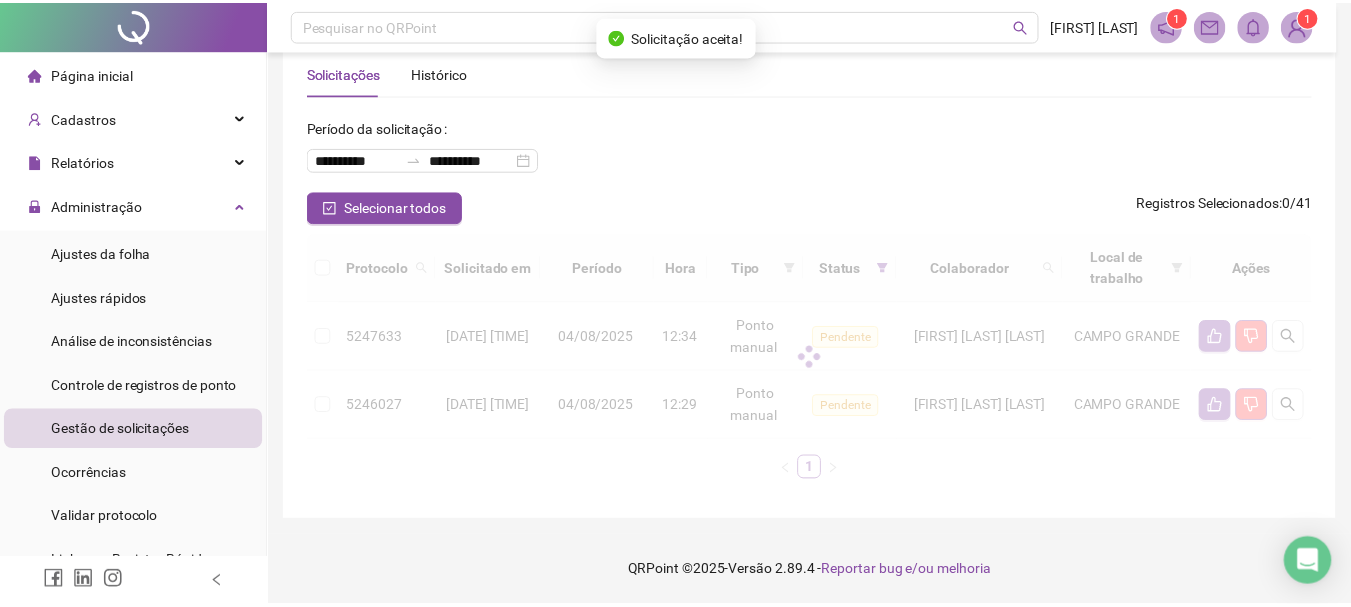 scroll, scrollTop: 0, scrollLeft: 0, axis: both 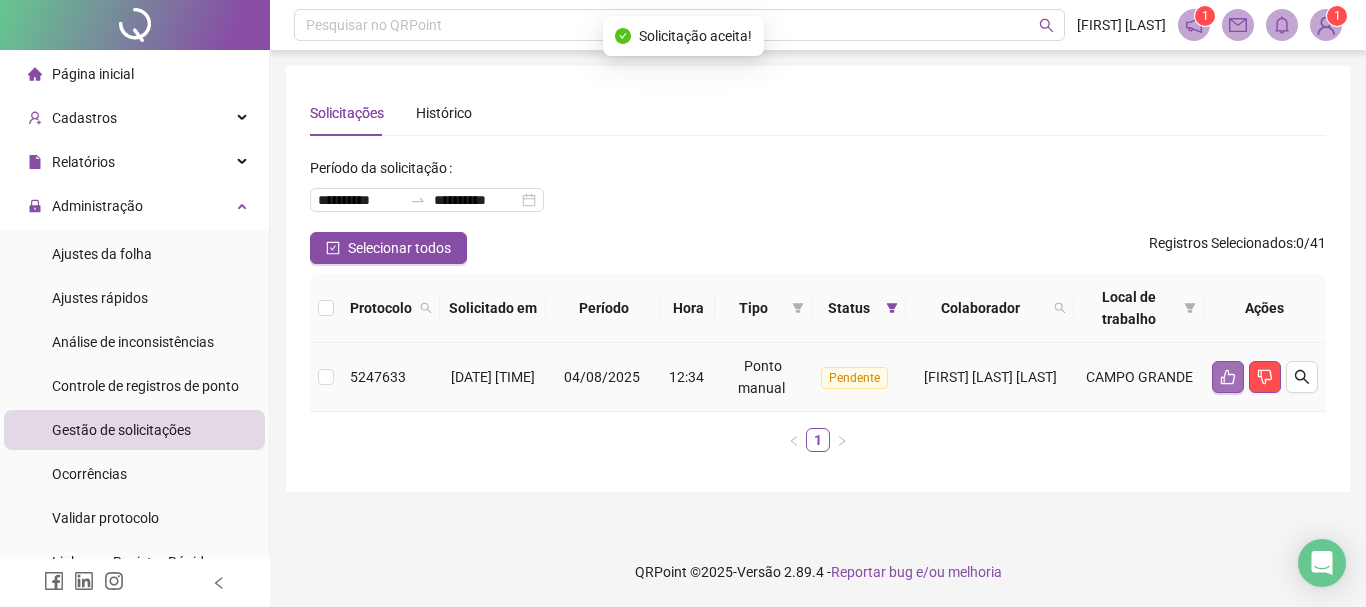 click 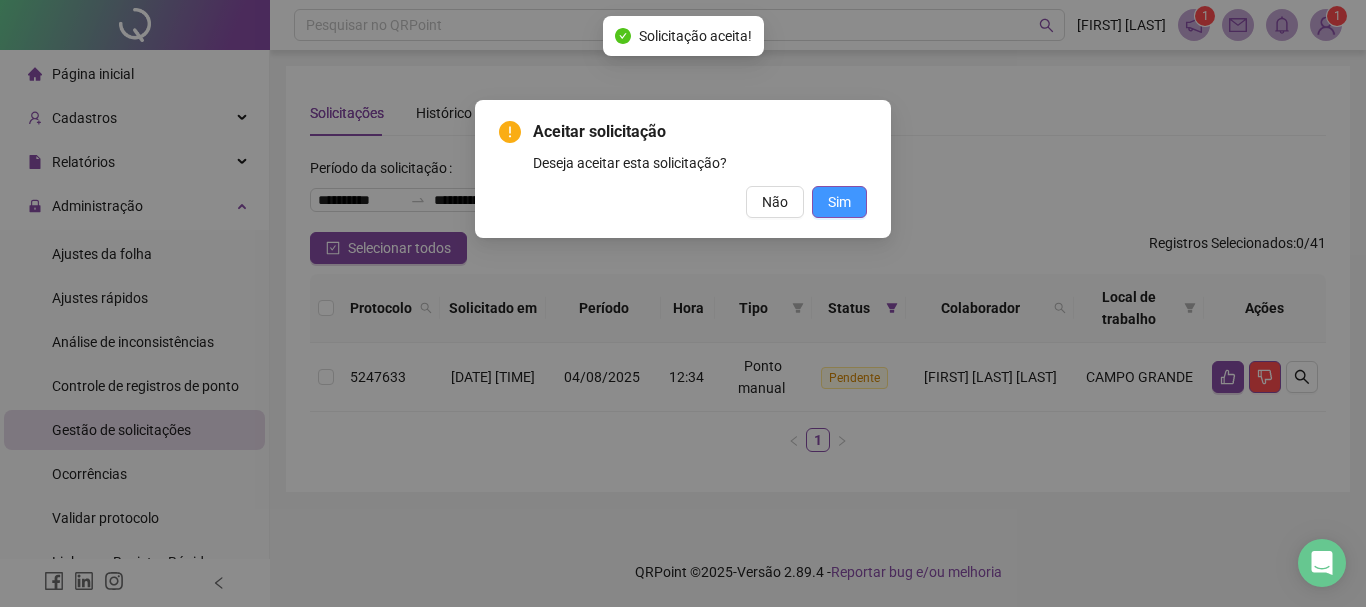 click on "Sim" at bounding box center [839, 202] 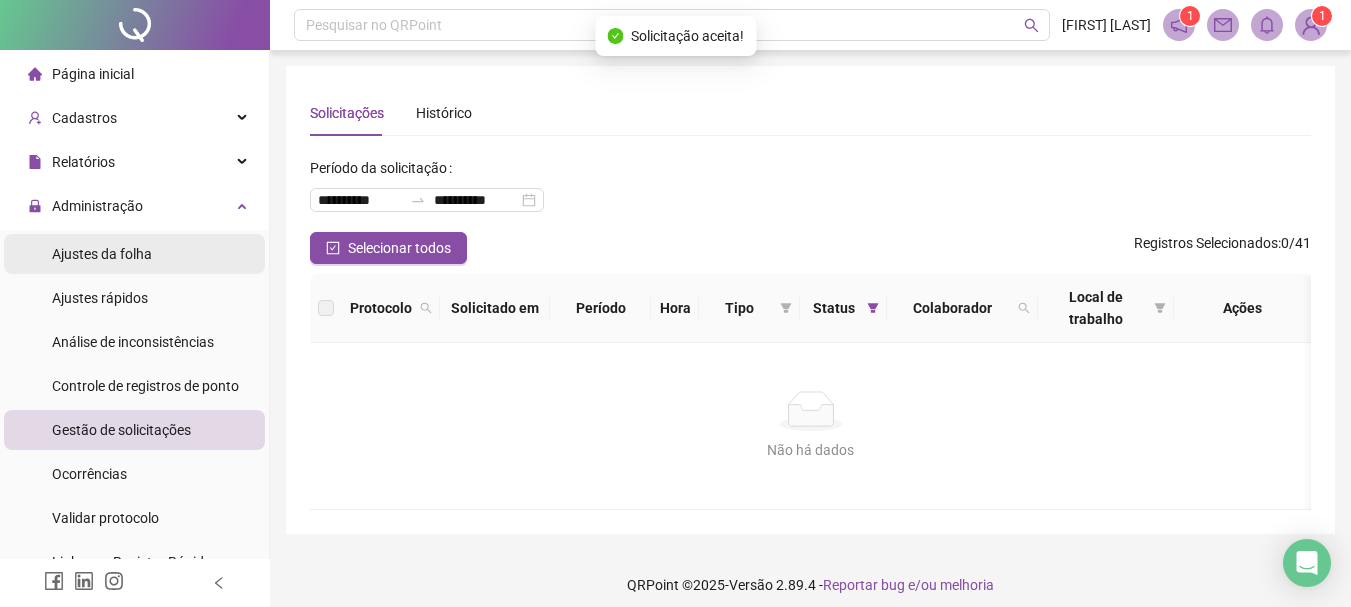 click on "Ajustes da folha" at bounding box center (134, 254) 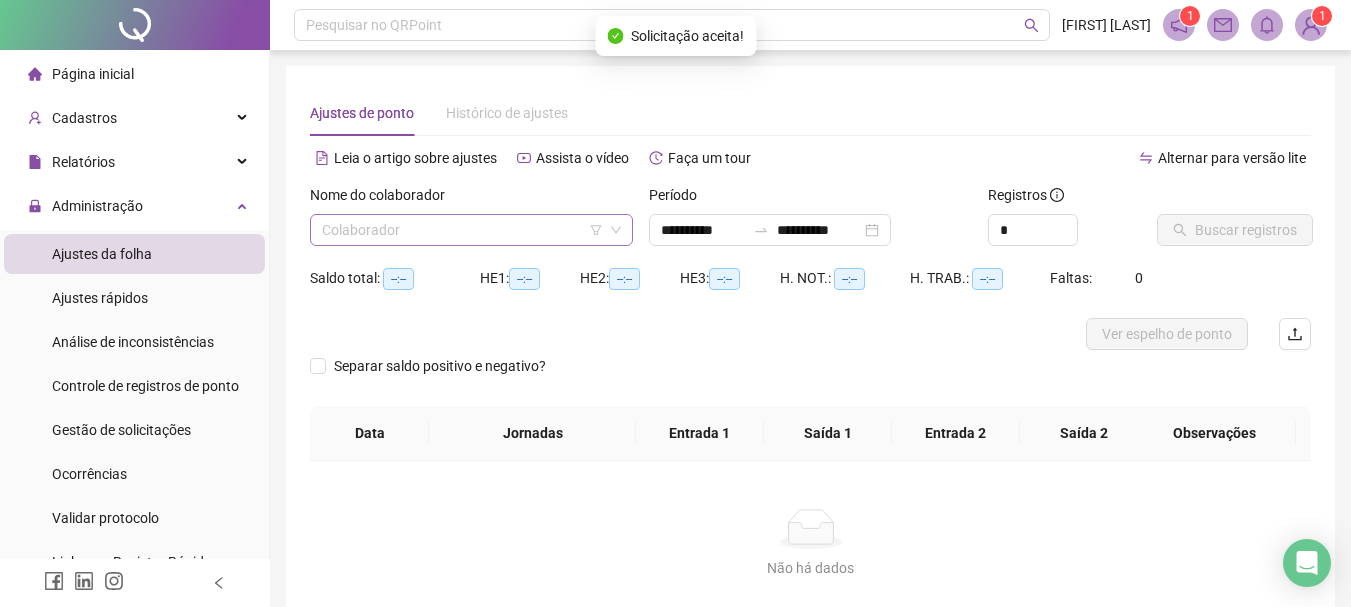 click at bounding box center [462, 230] 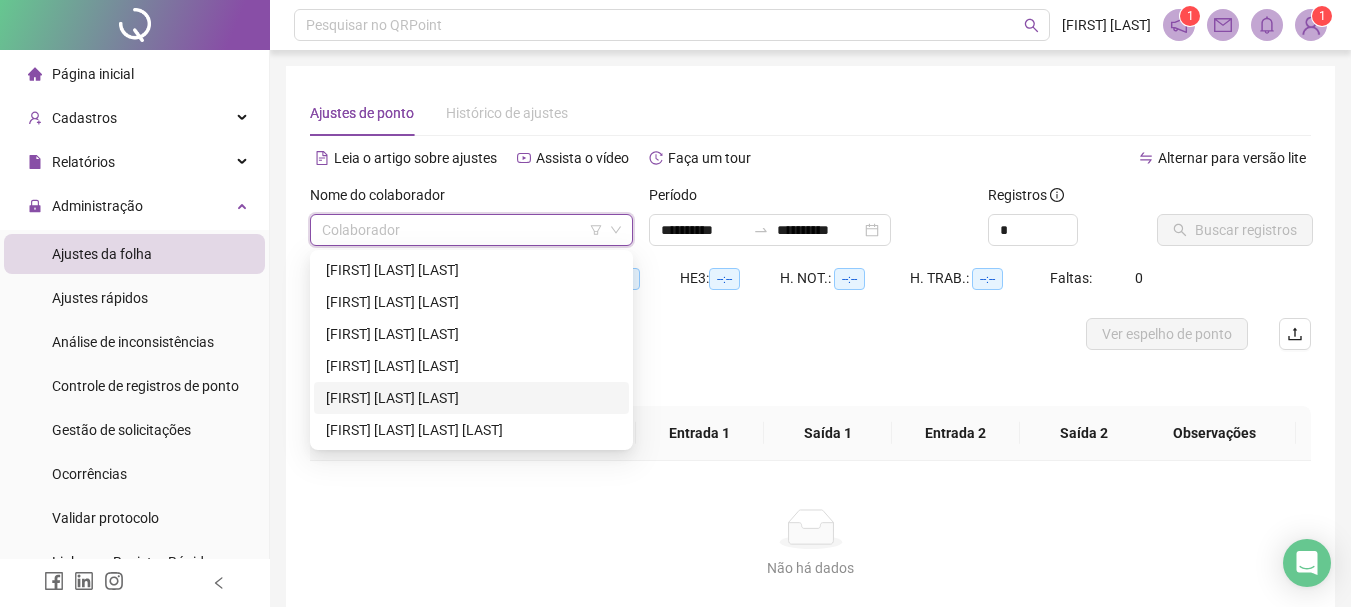 click on "[FIRST] [LAST] [LAST]" at bounding box center [471, 398] 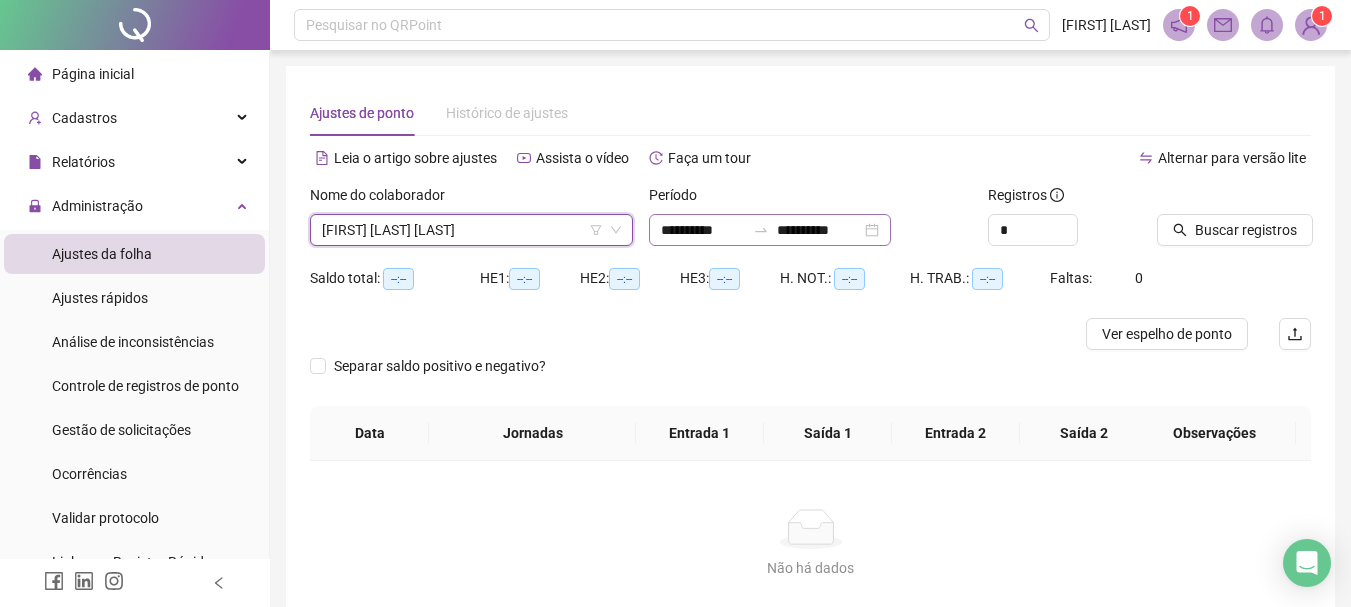 click on "**********" at bounding box center (770, 230) 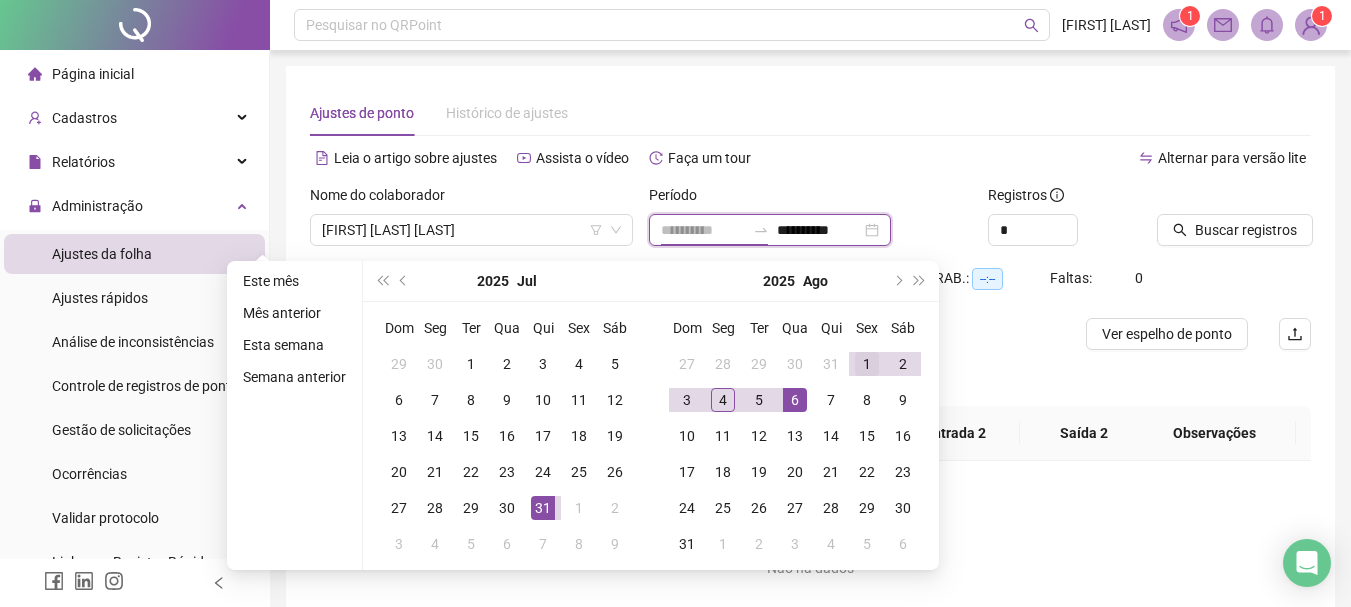 type on "**********" 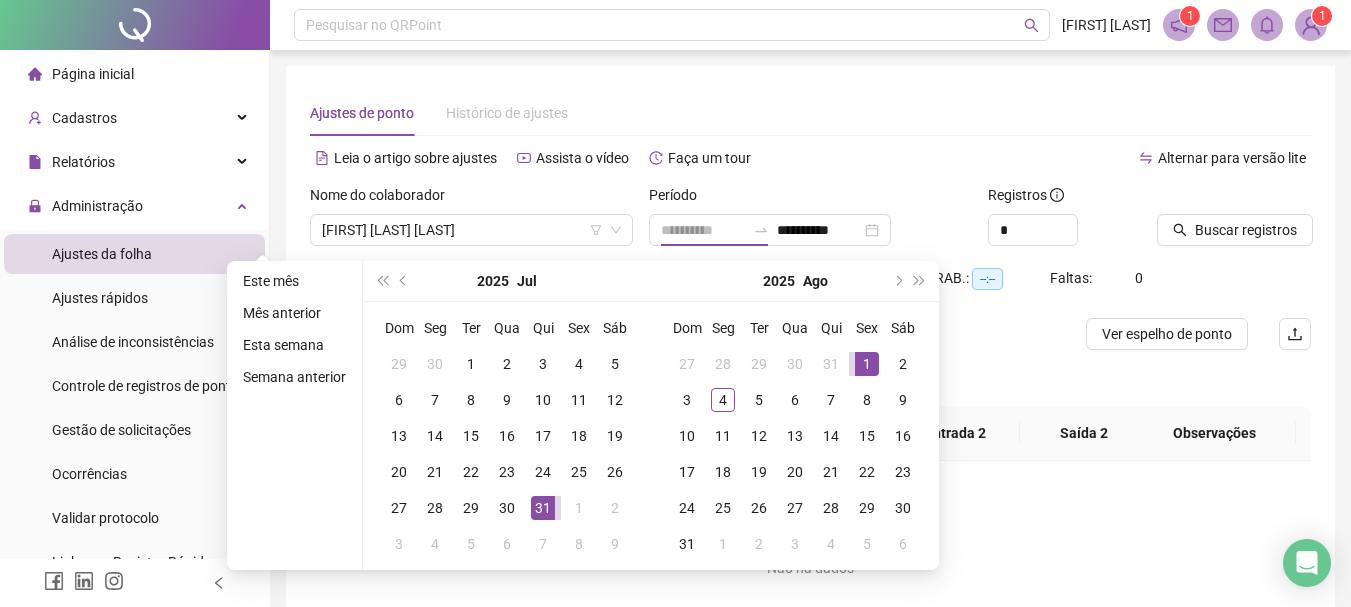 click on "1" at bounding box center (867, 364) 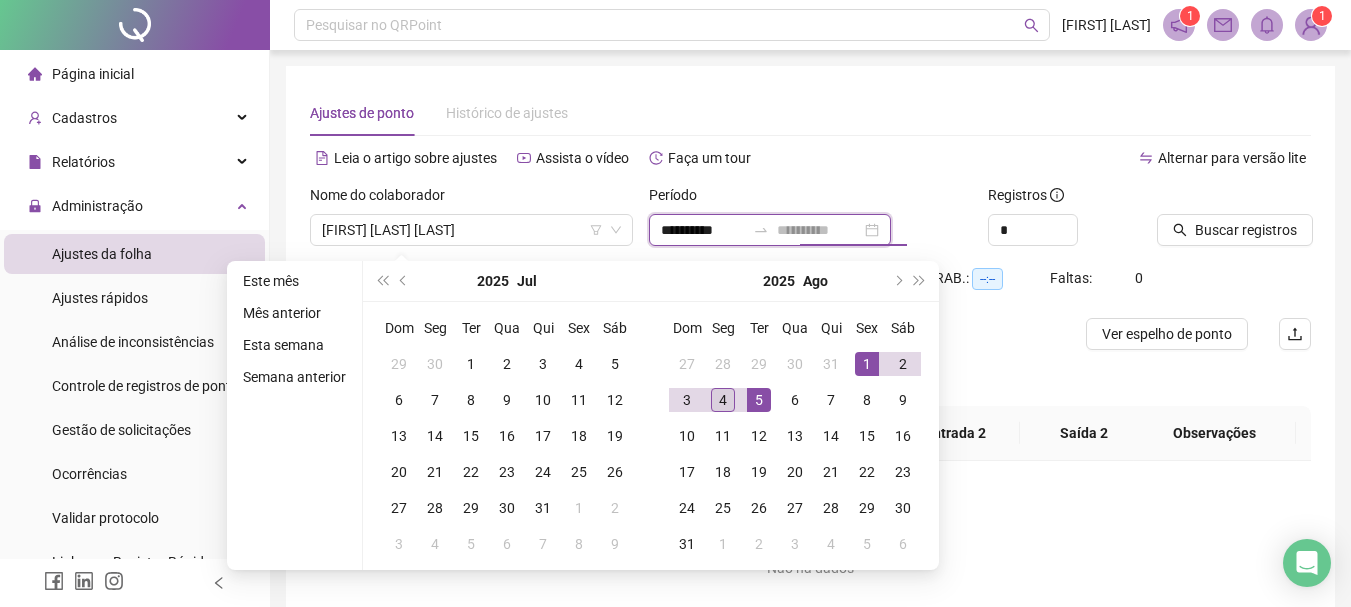 type on "**********" 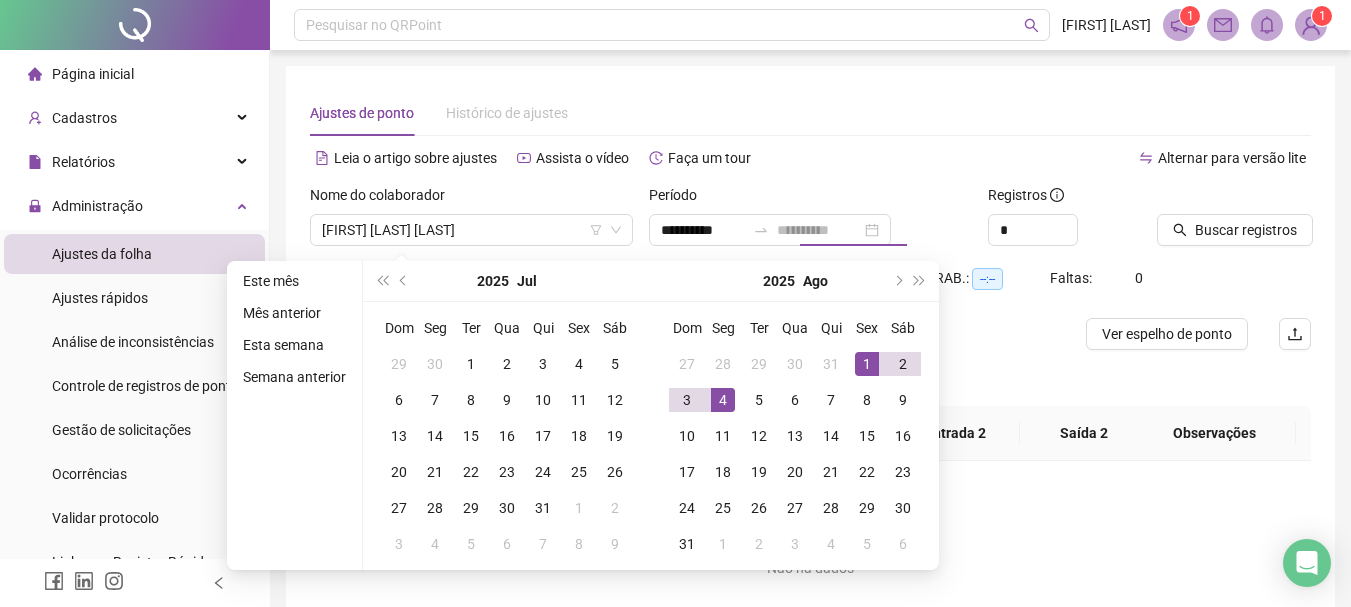 click on "4" at bounding box center (723, 400) 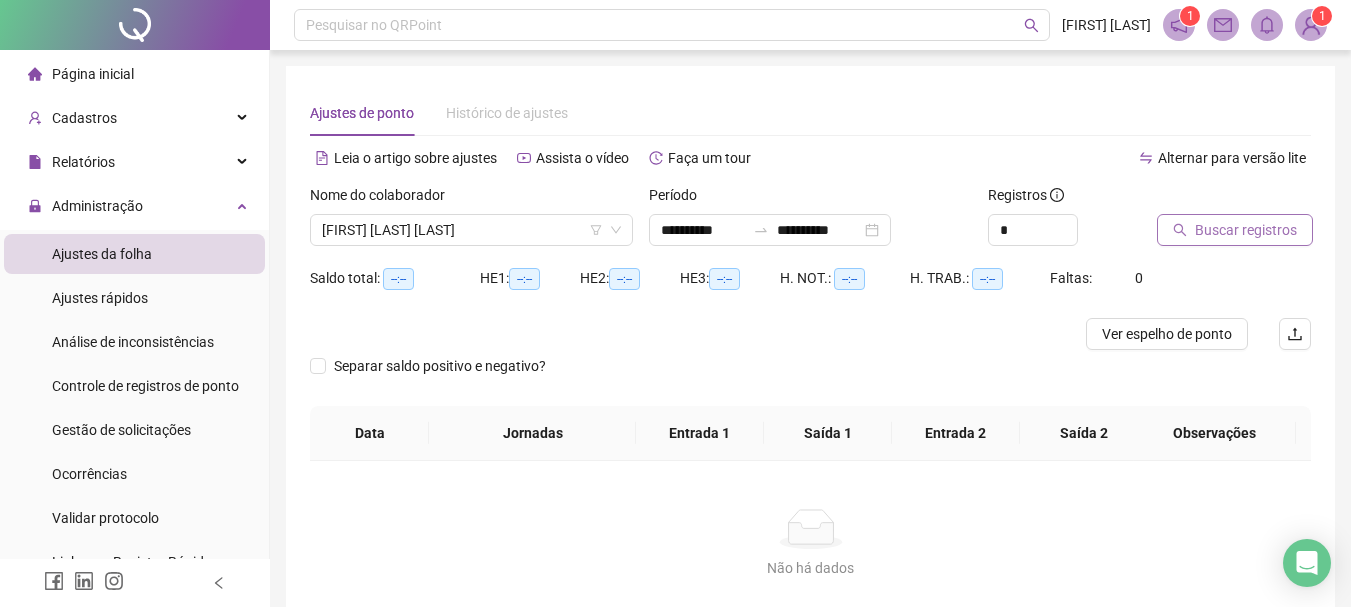 click on "Buscar registros" at bounding box center [1246, 230] 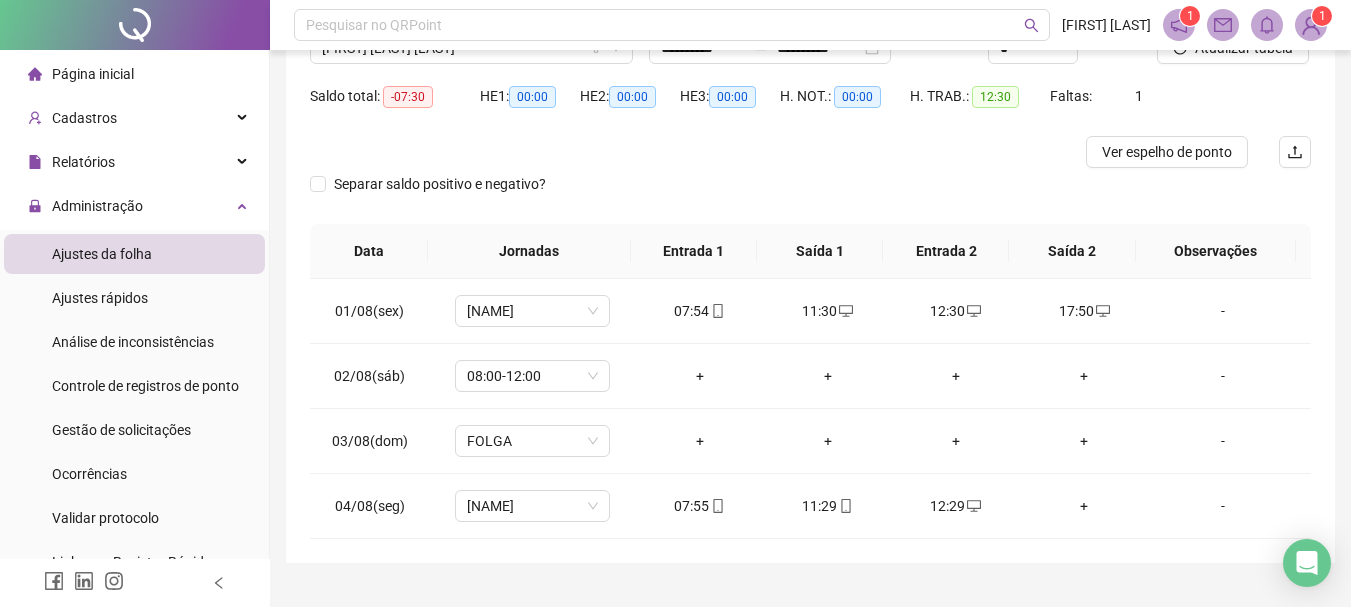 scroll, scrollTop: 200, scrollLeft: 0, axis: vertical 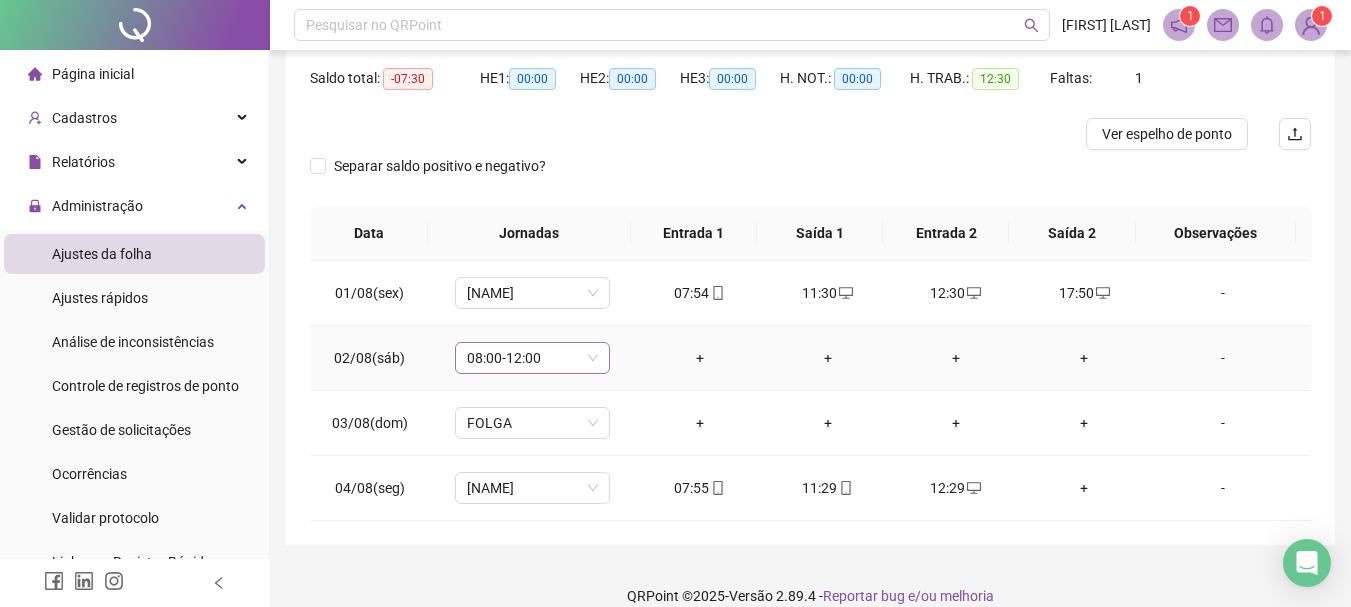 click on "08:00-12:00" at bounding box center [532, 358] 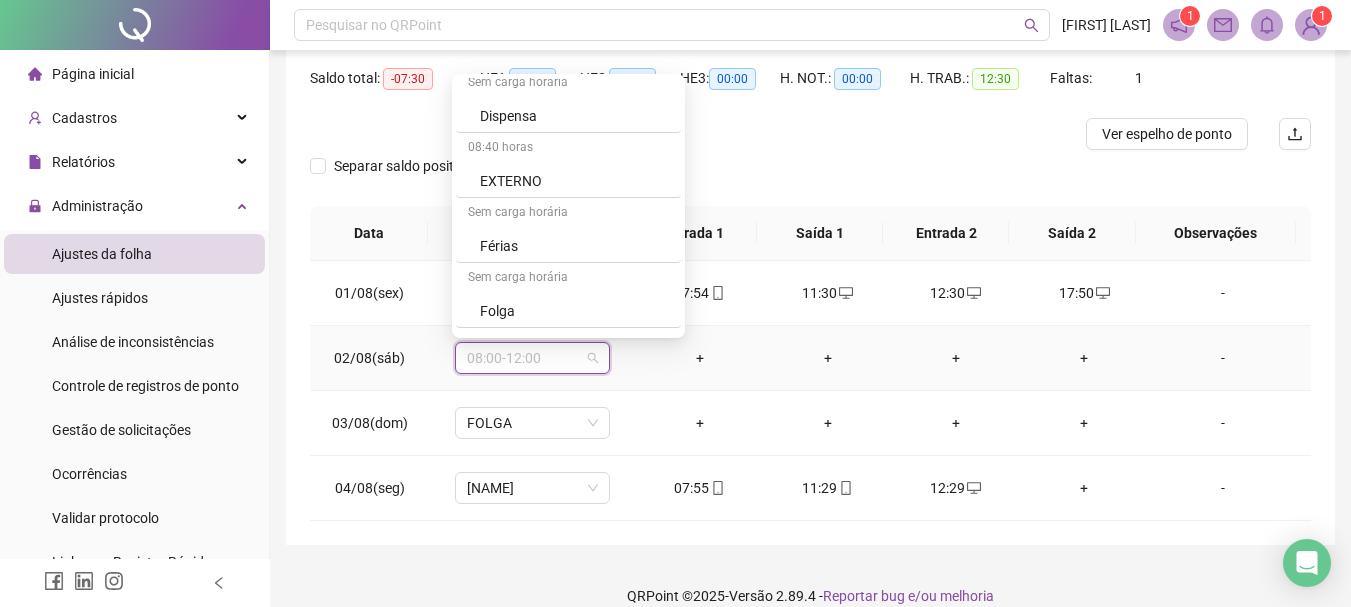 scroll, scrollTop: 500, scrollLeft: 0, axis: vertical 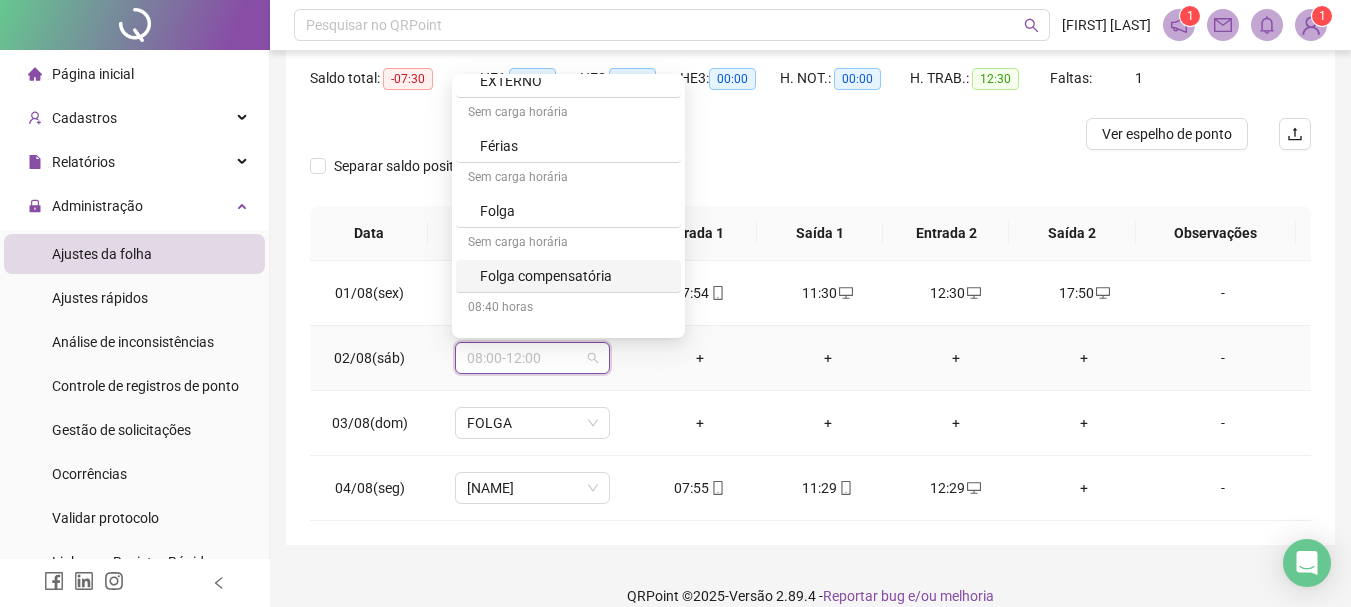 click on "Folga compensatória" at bounding box center [574, 276] 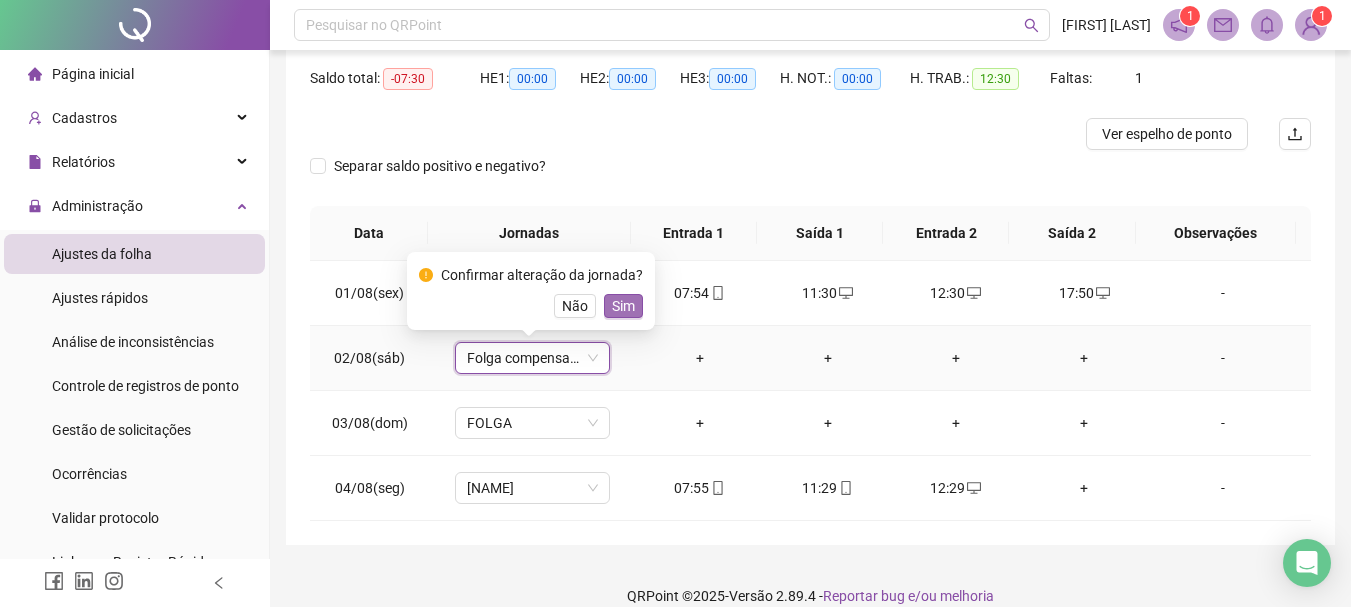 click on "Sim" at bounding box center [623, 306] 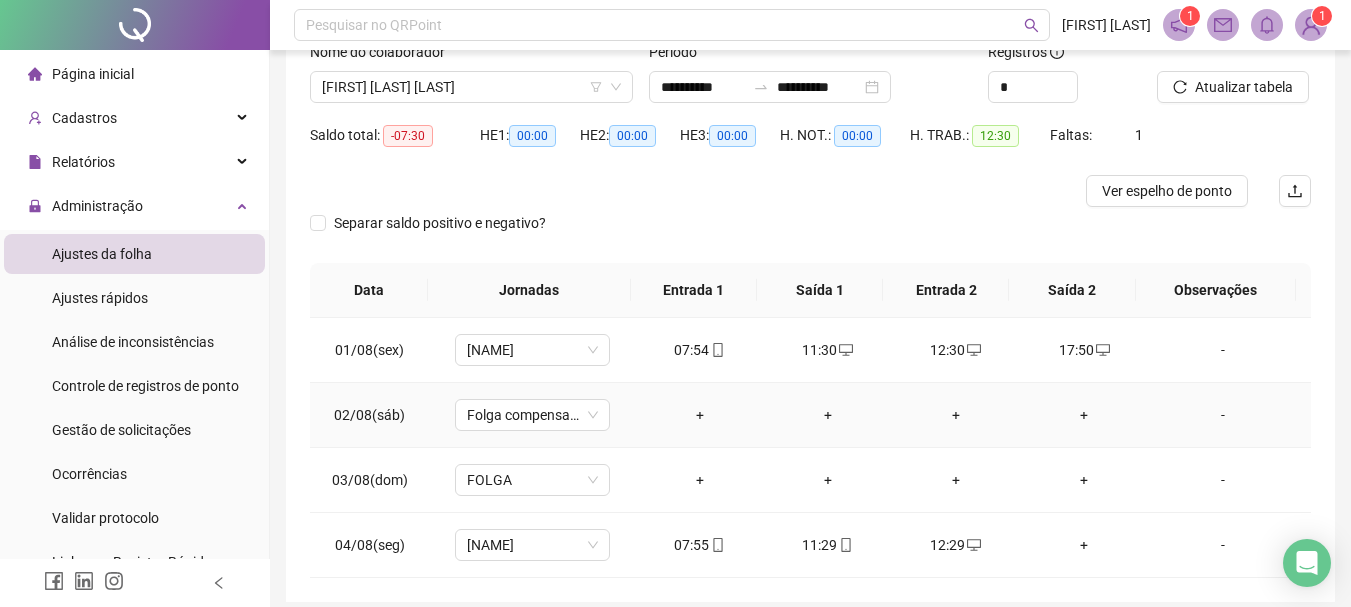 scroll, scrollTop: 24, scrollLeft: 0, axis: vertical 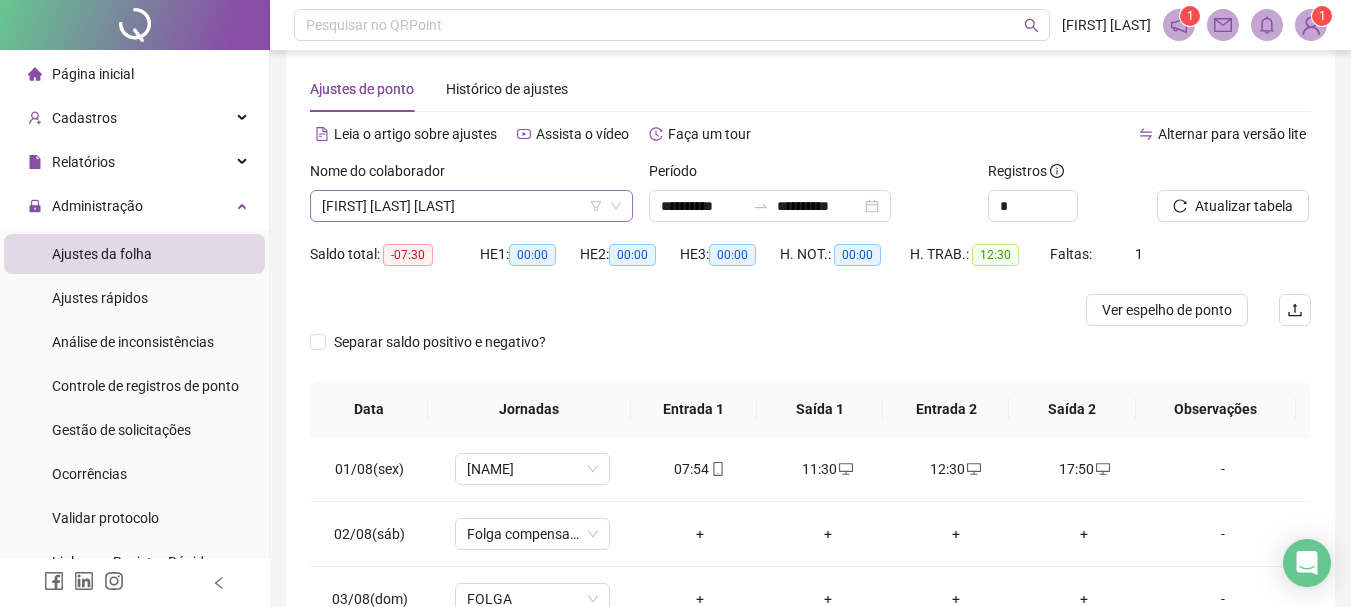 click 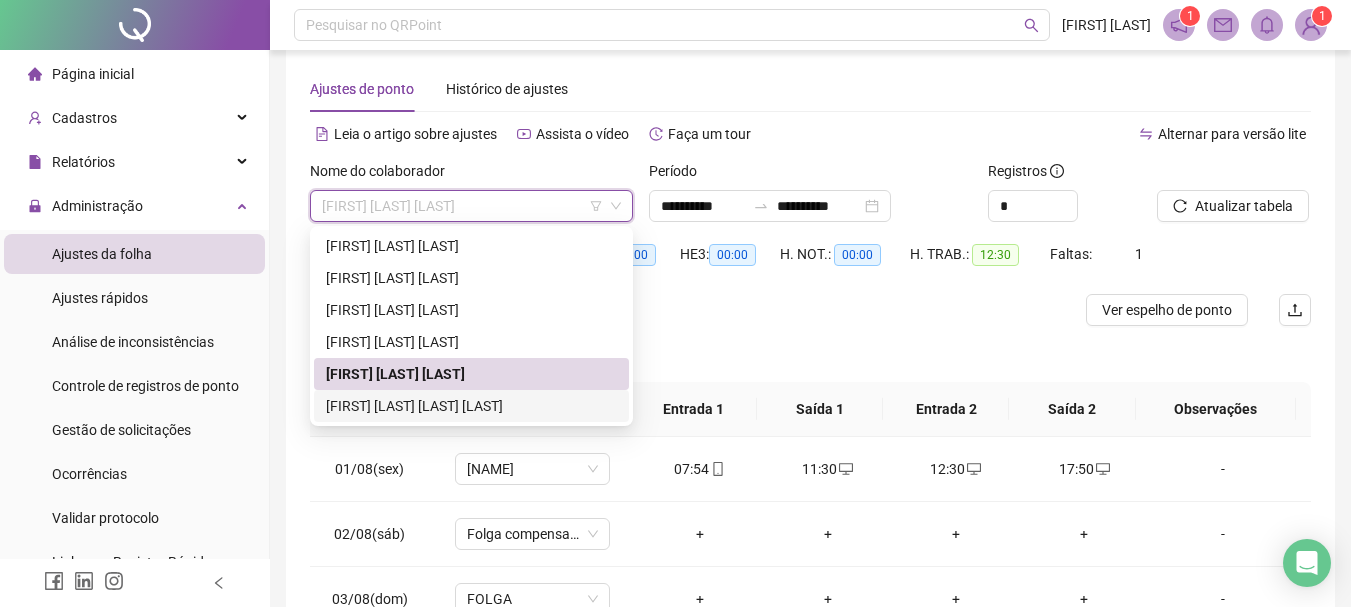 click on "[FIRST] [LAST] [LAST] [LAST]" at bounding box center (471, 406) 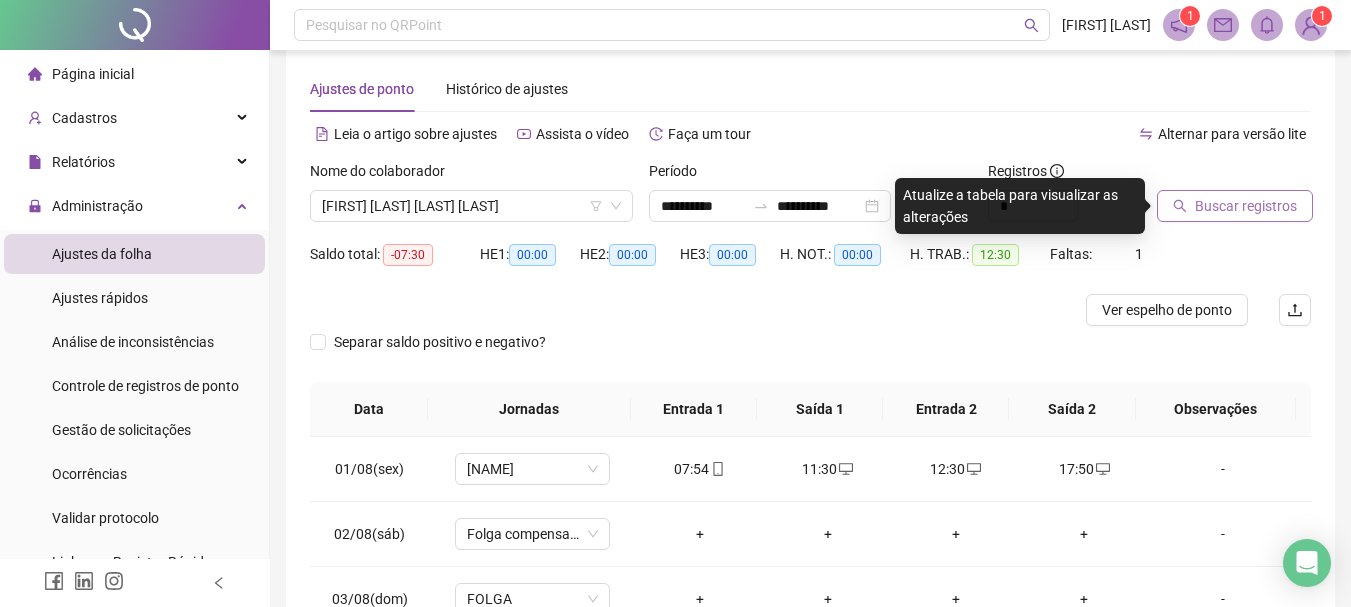 click on "Buscar registros" at bounding box center (1246, 206) 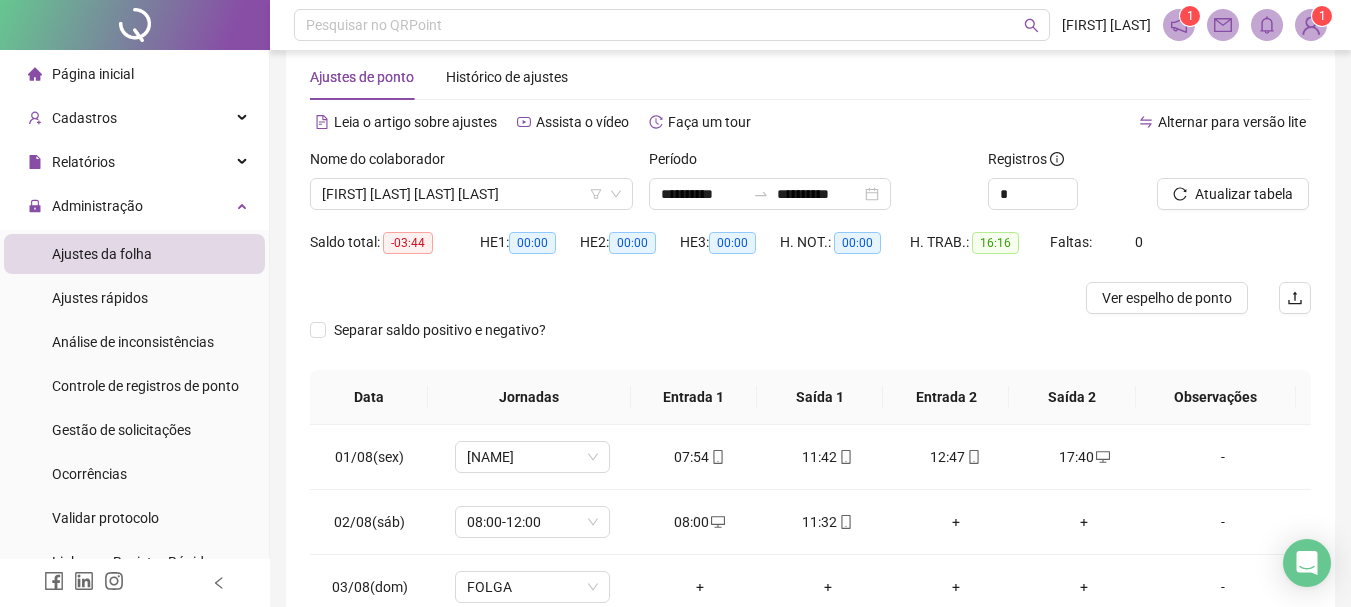 scroll, scrollTop: 24, scrollLeft: 0, axis: vertical 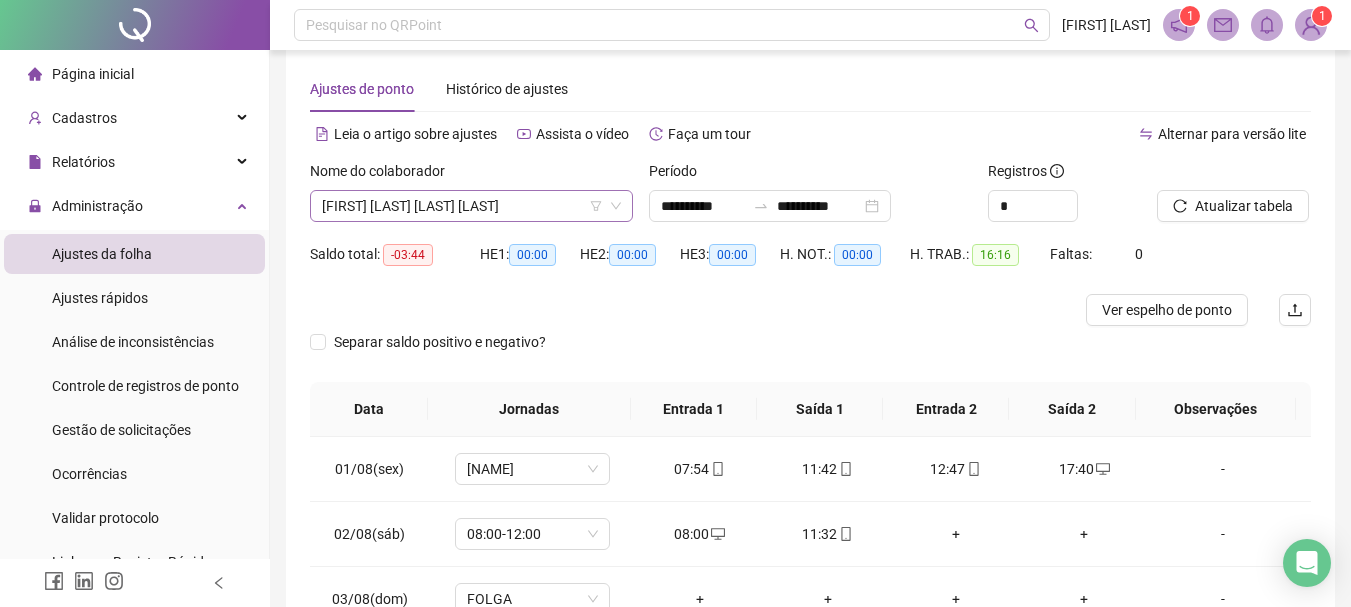 click 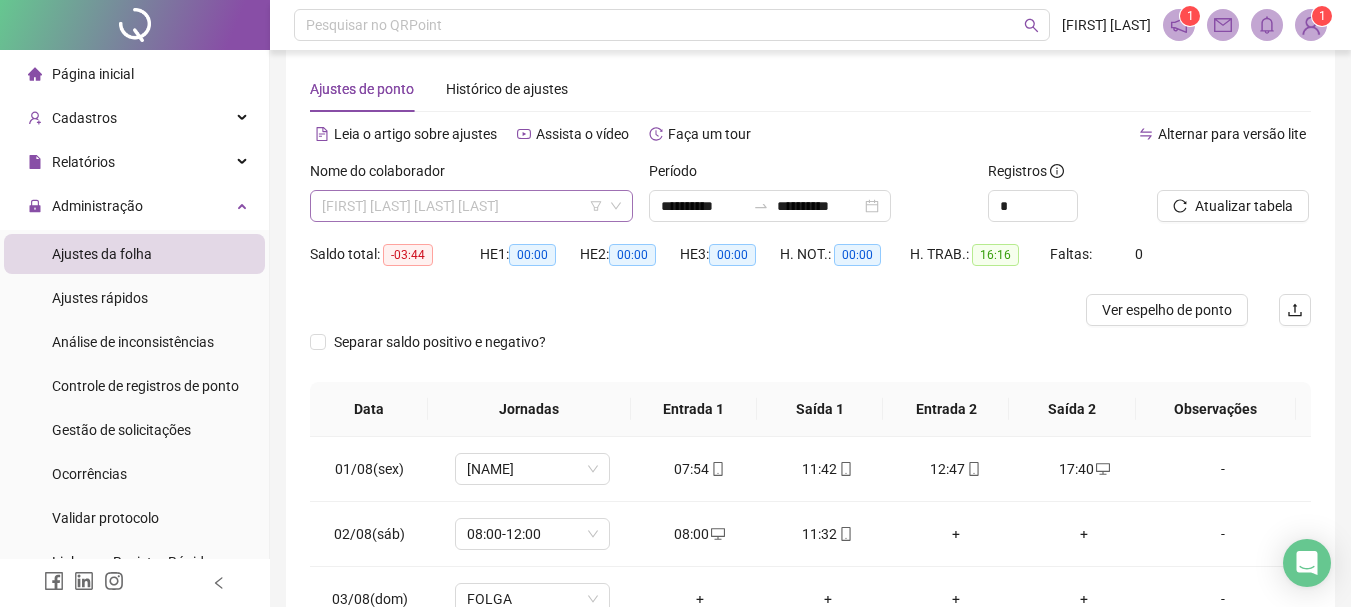 click on "[FIRST] [LAST] [LAST] [LAST]" at bounding box center [471, 206] 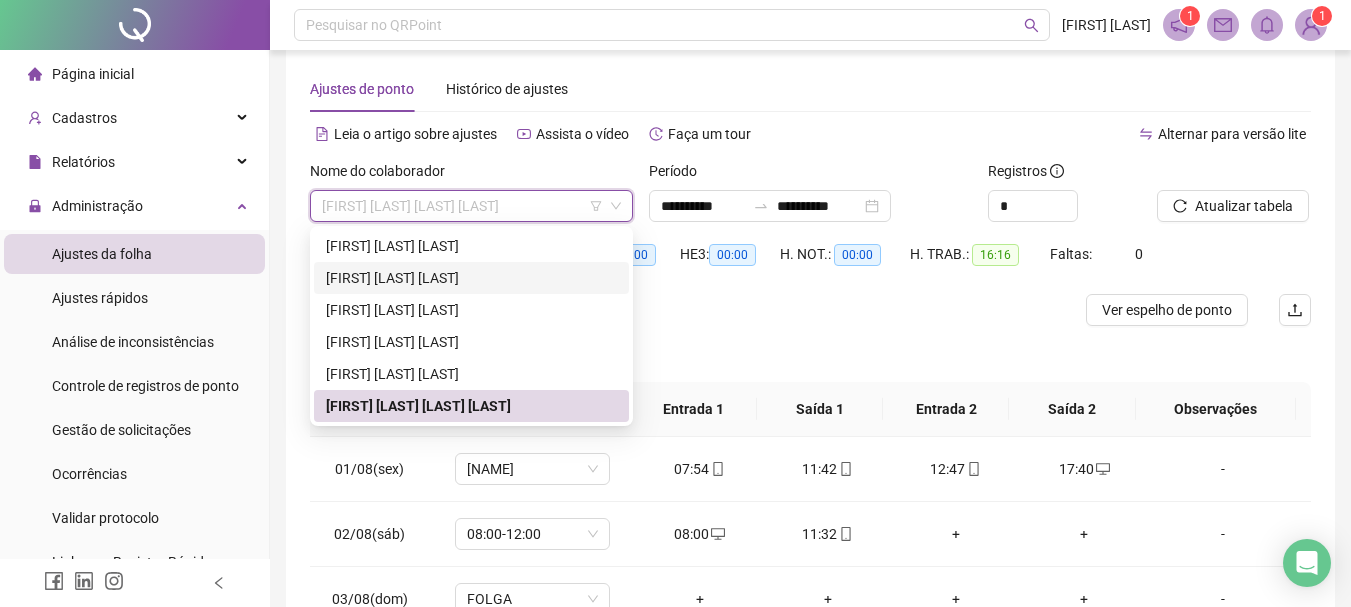 click on "[FIRST] [LAST] [LAST]" at bounding box center (471, 278) 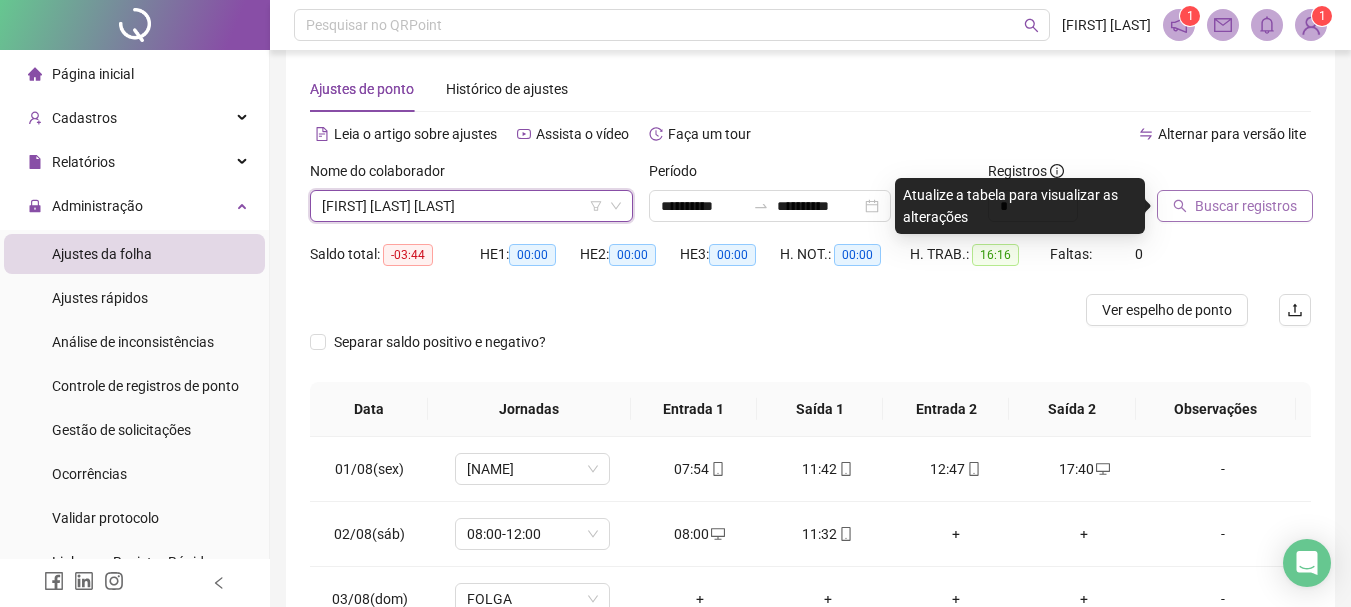 click on "Buscar registros" at bounding box center [1246, 206] 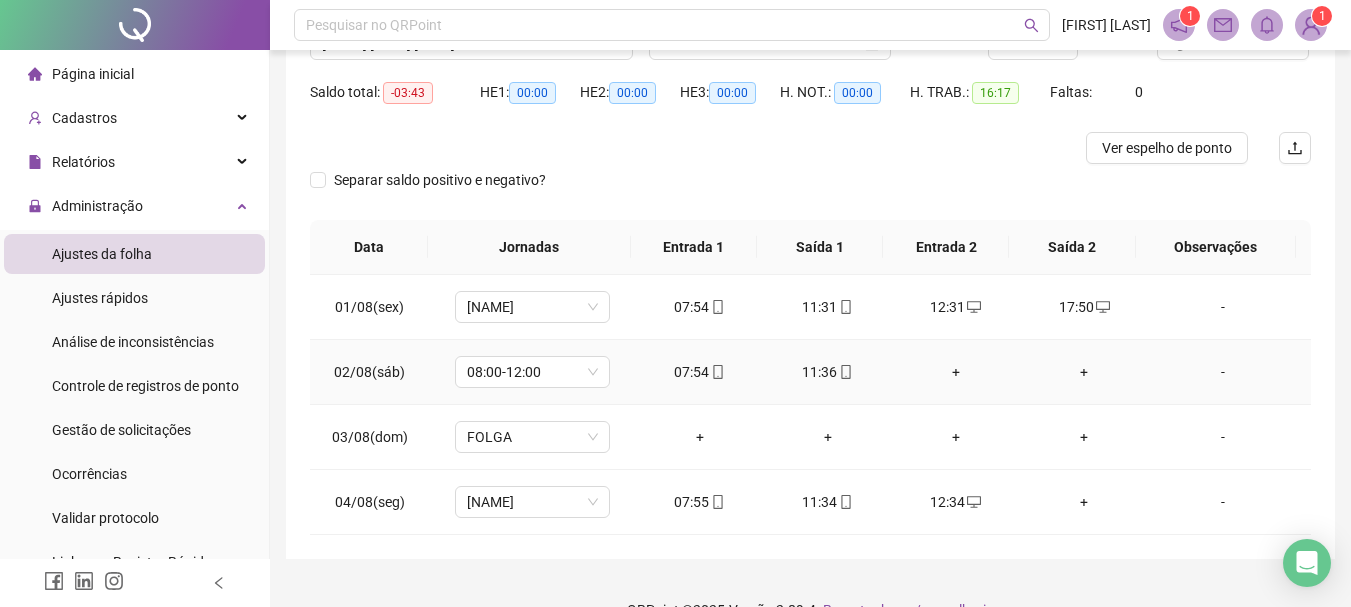 scroll, scrollTop: 0, scrollLeft: 0, axis: both 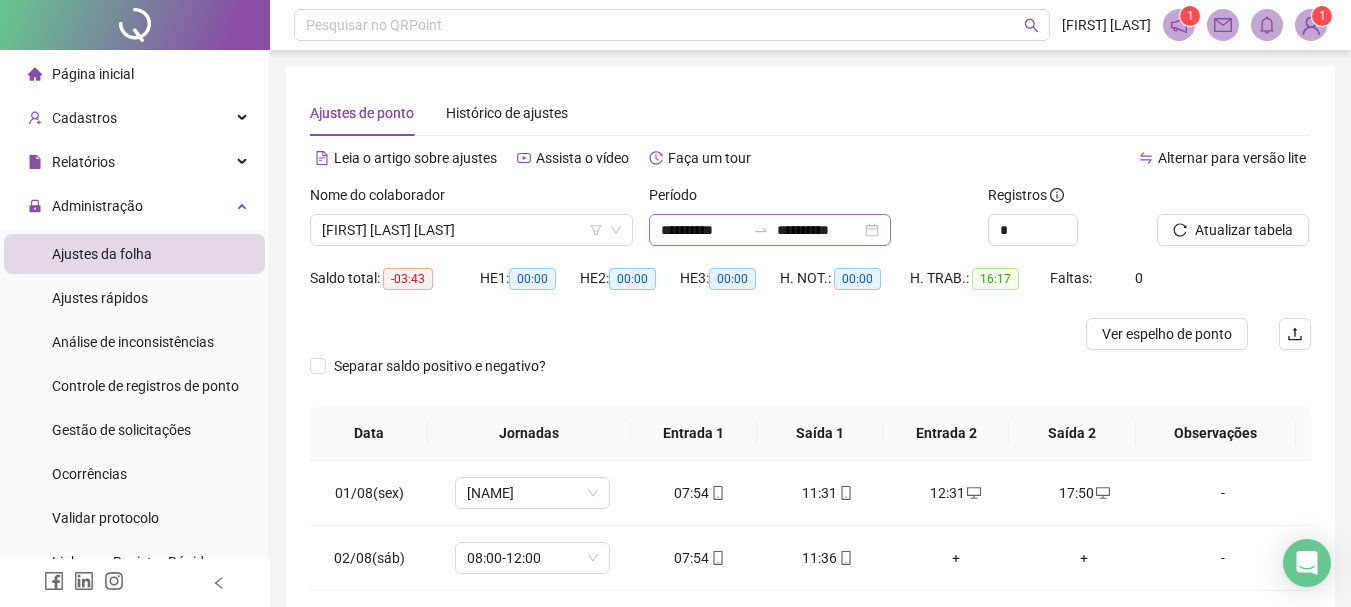 click on "**********" at bounding box center (770, 230) 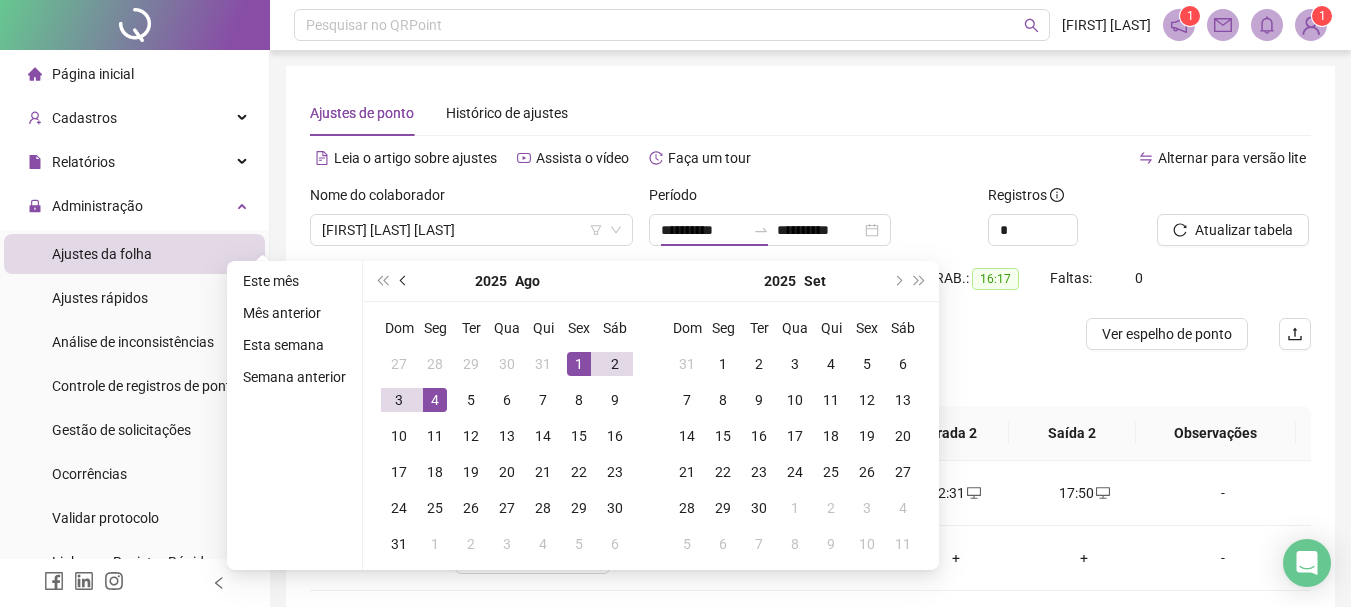 click at bounding box center (405, 281) 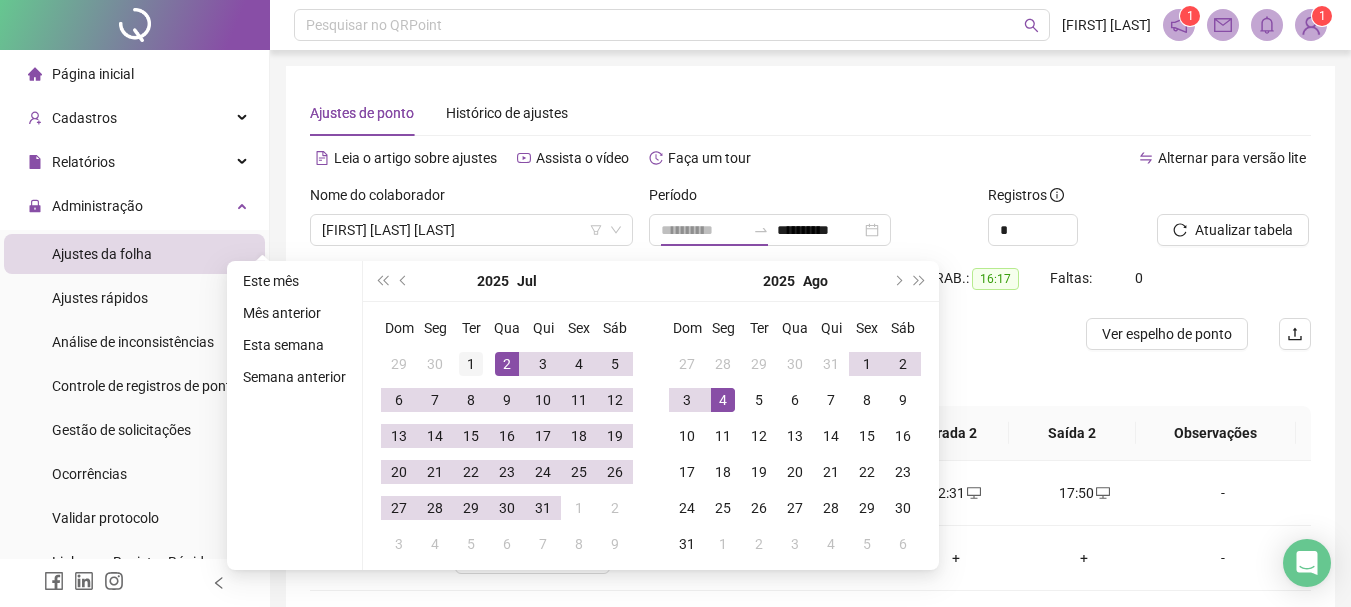type on "**********" 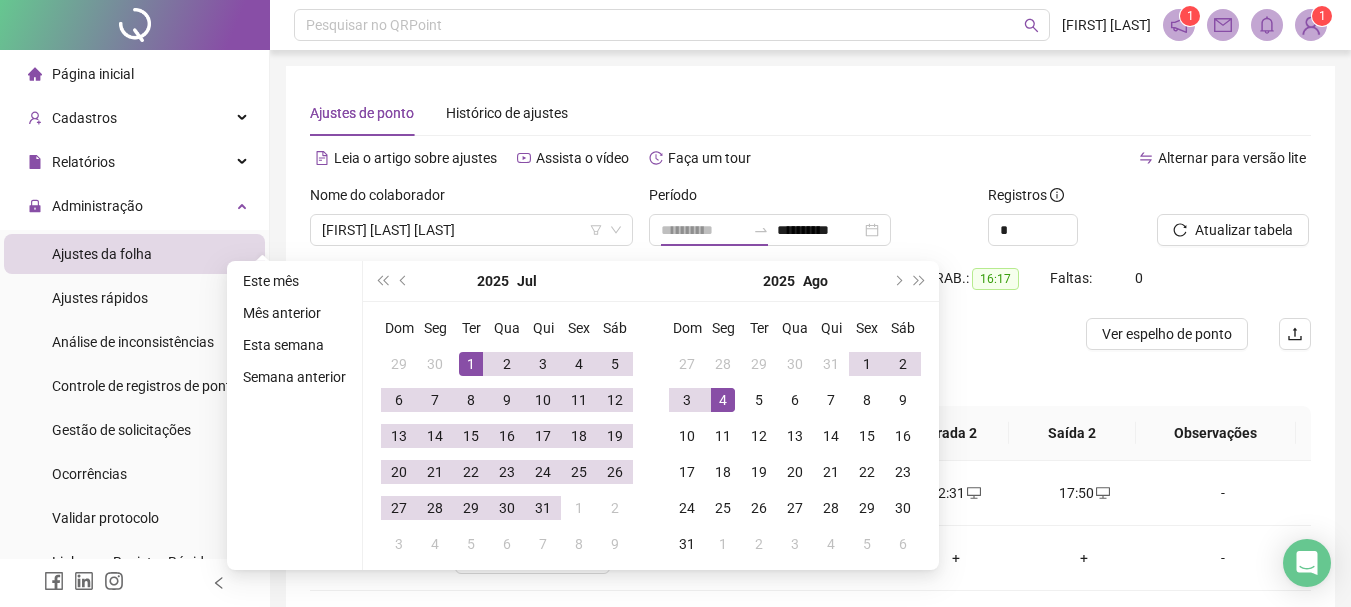 click on "1" at bounding box center (471, 364) 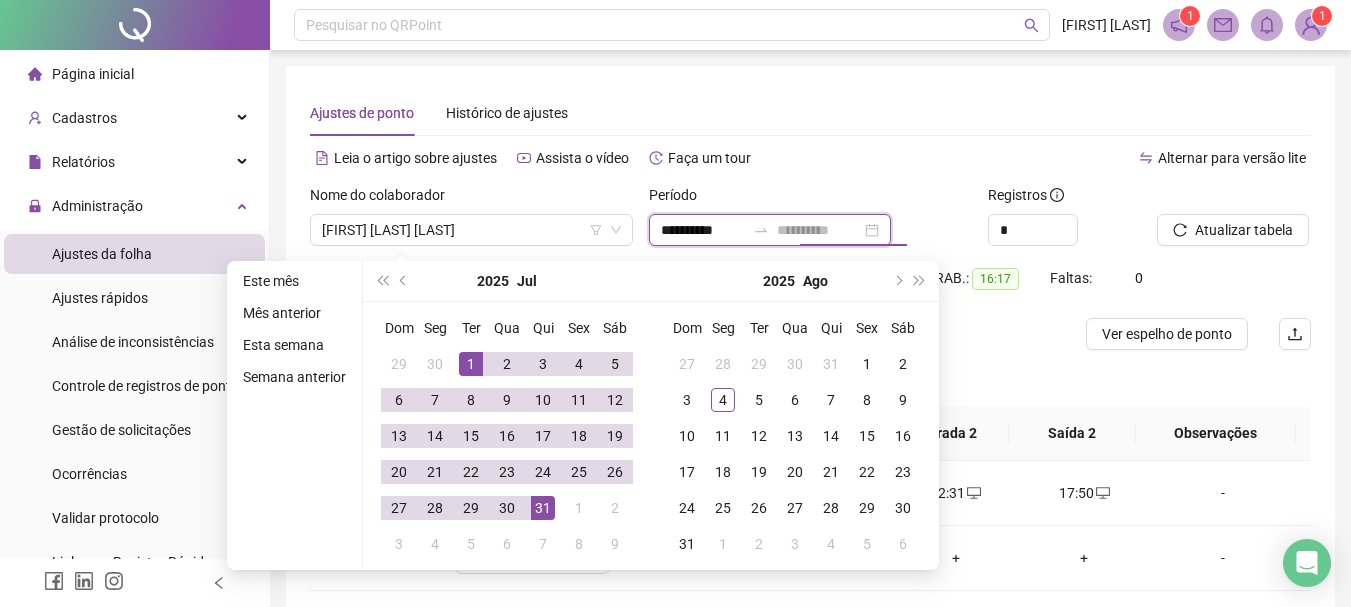type on "**********" 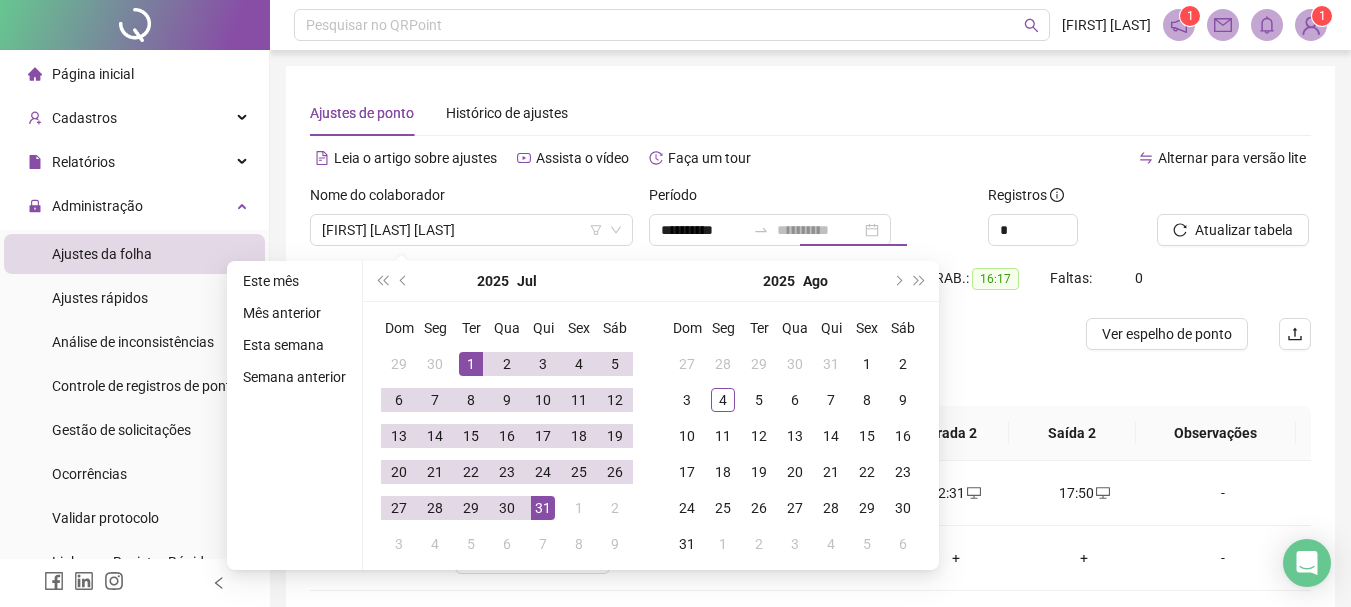 click on "31" at bounding box center (543, 508) 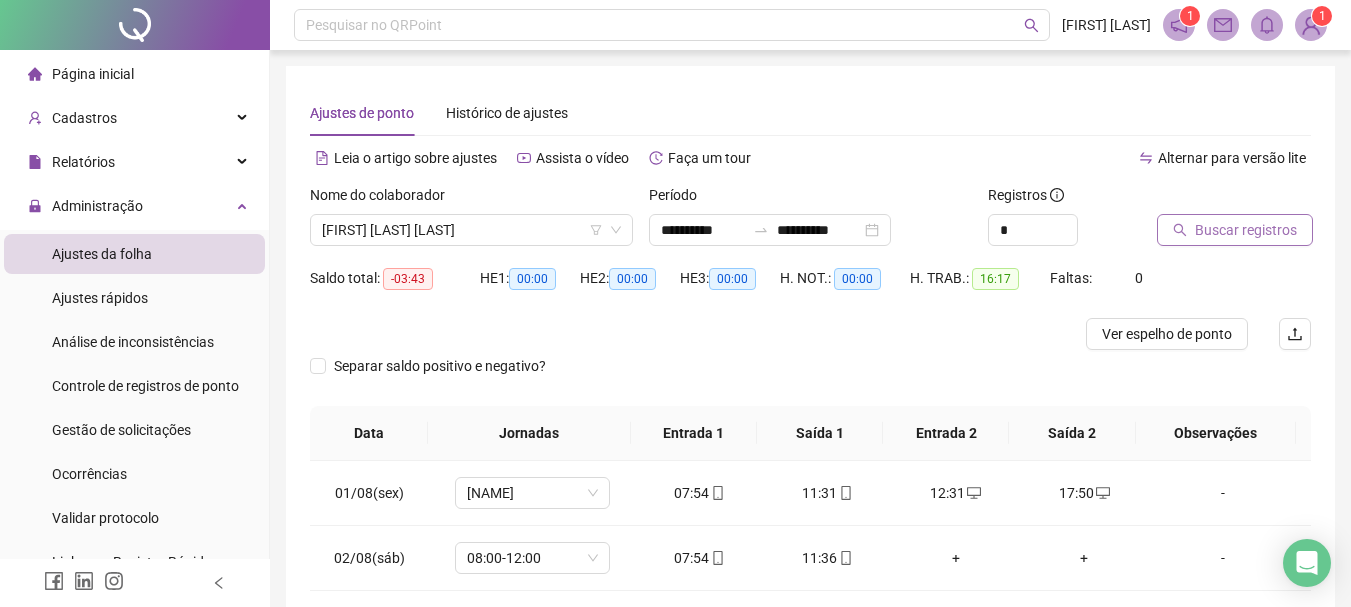 click on "Buscar registros" at bounding box center [1246, 230] 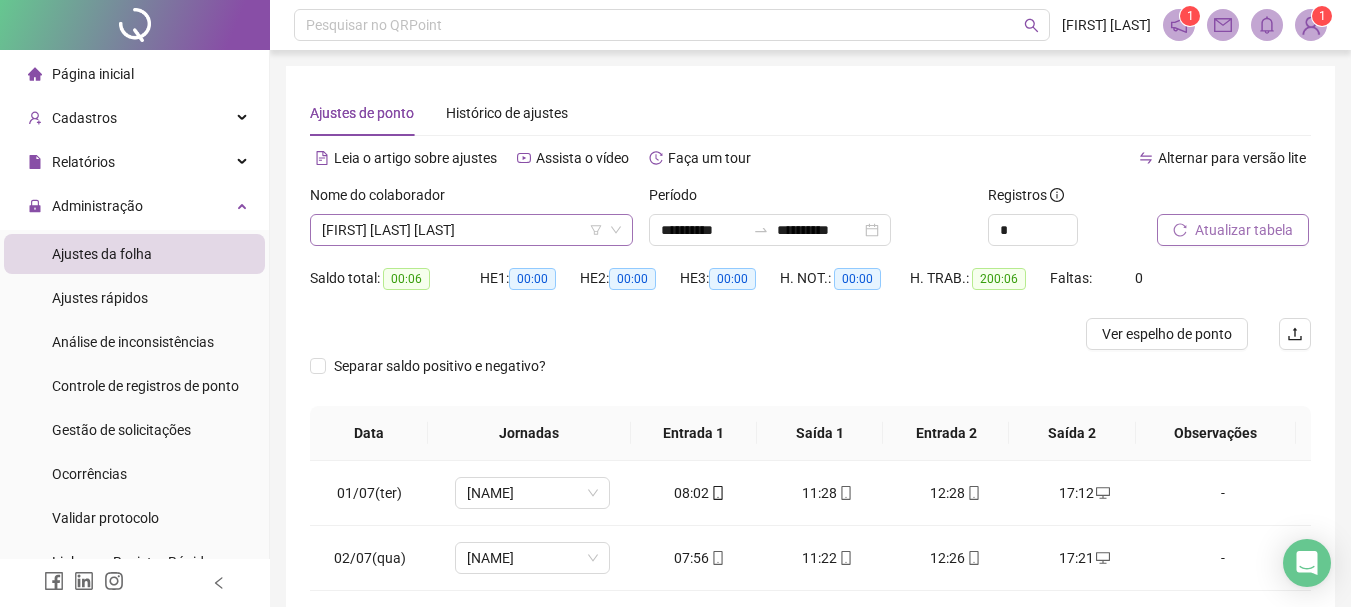 click 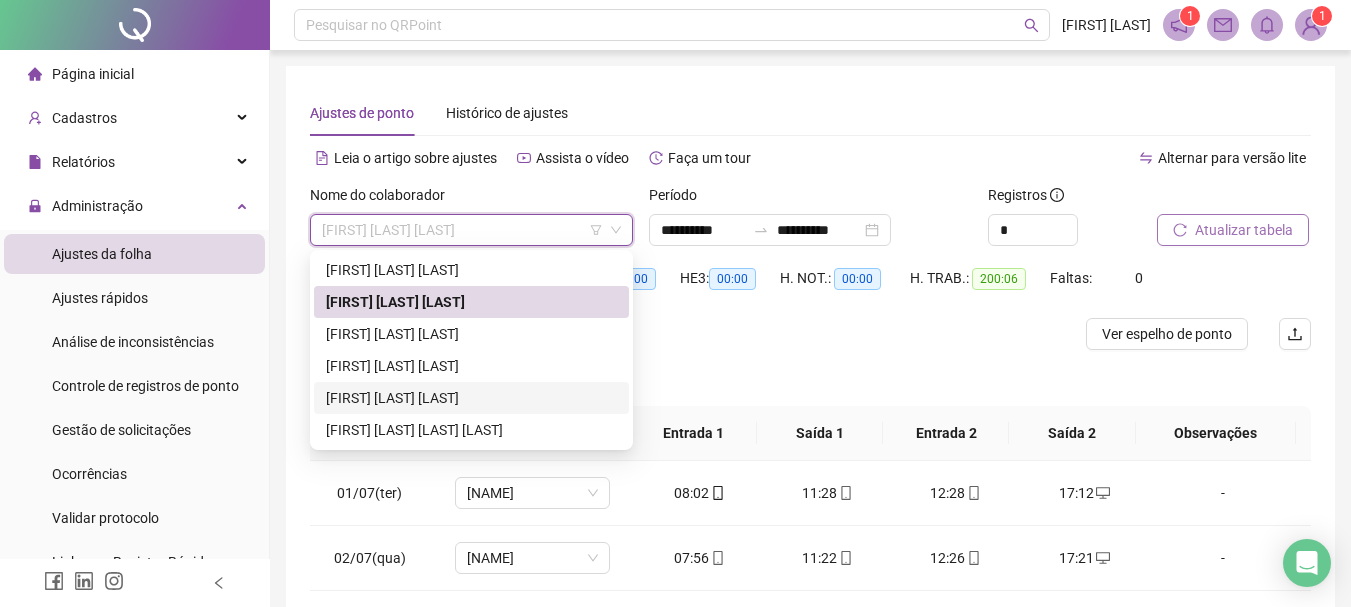 click on "[FIRST] [LAST] [LAST]" at bounding box center [471, 398] 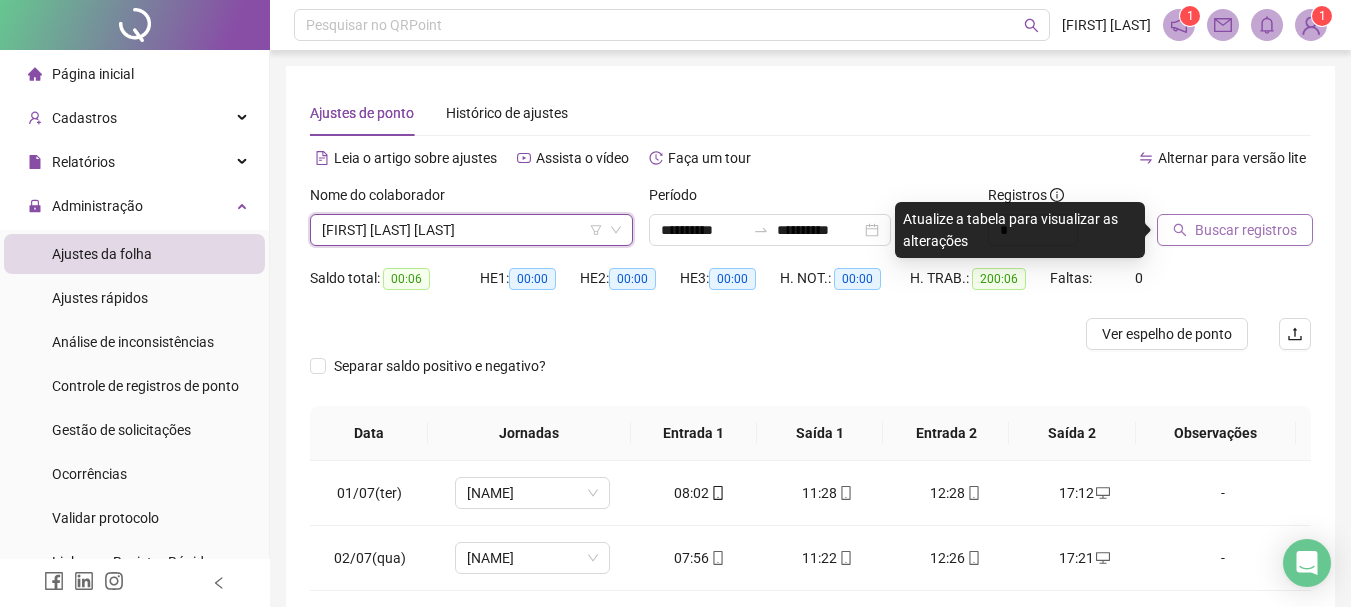 click on "Buscar registros" at bounding box center [1246, 230] 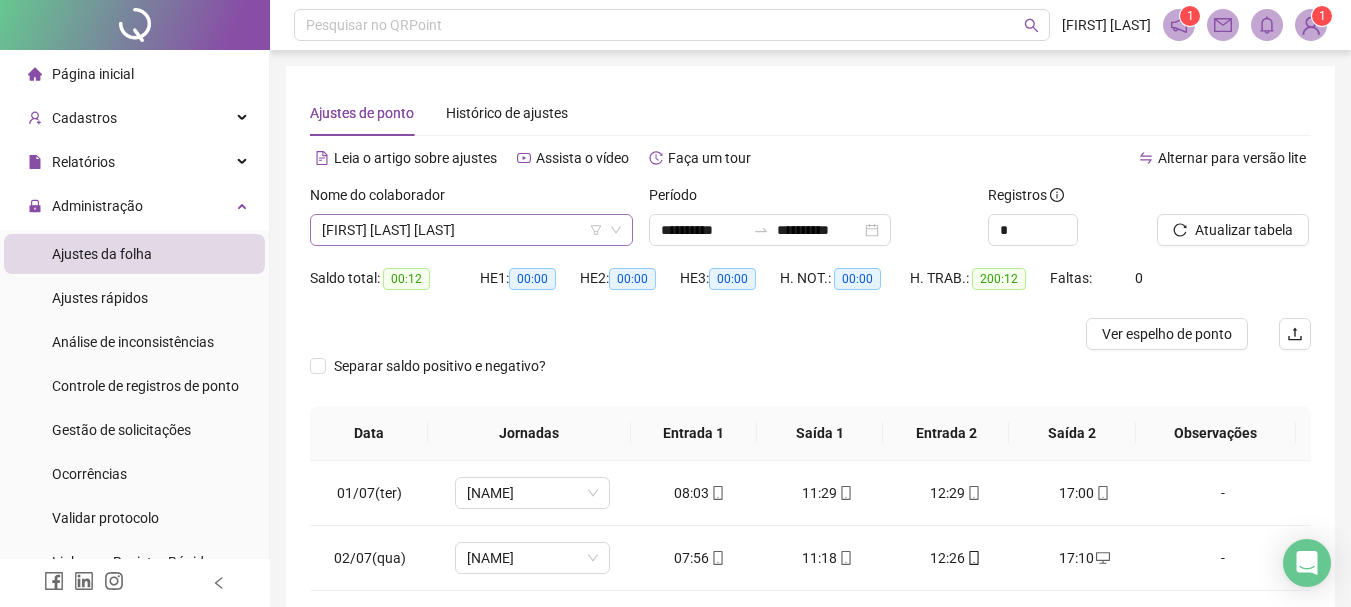 click on "[FIRST] [LAST] [LAST]" at bounding box center (471, 230) 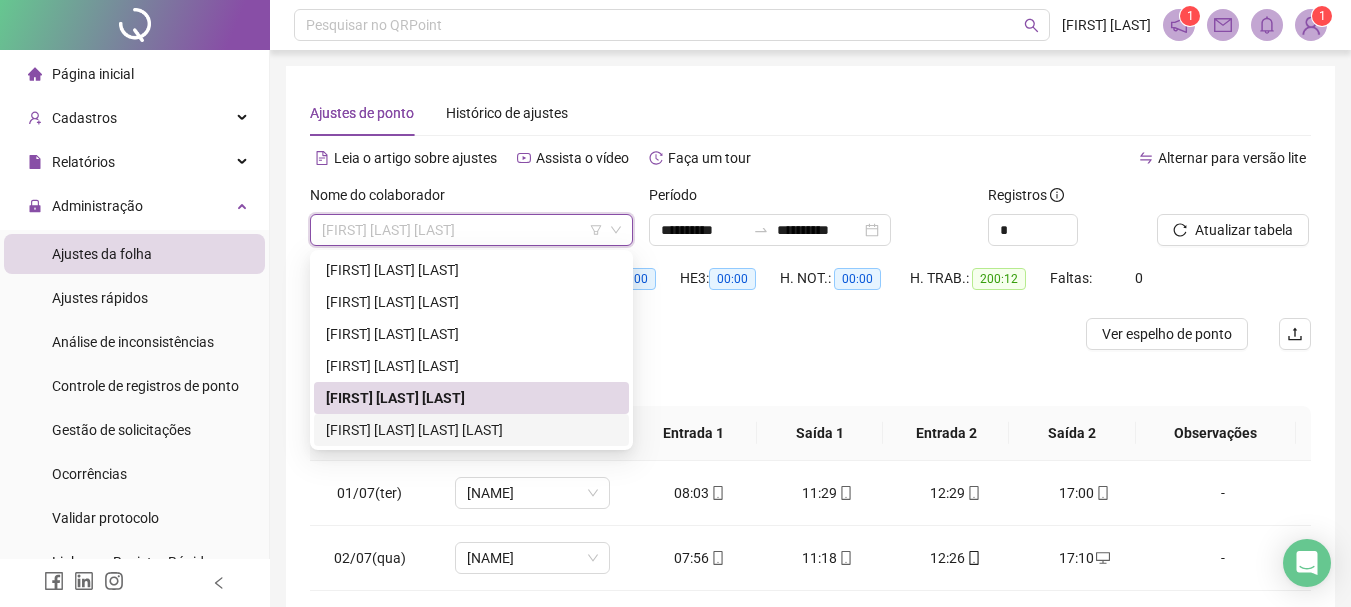 click on "[FIRST] [LAST] [LAST] [LAST]" at bounding box center [471, 430] 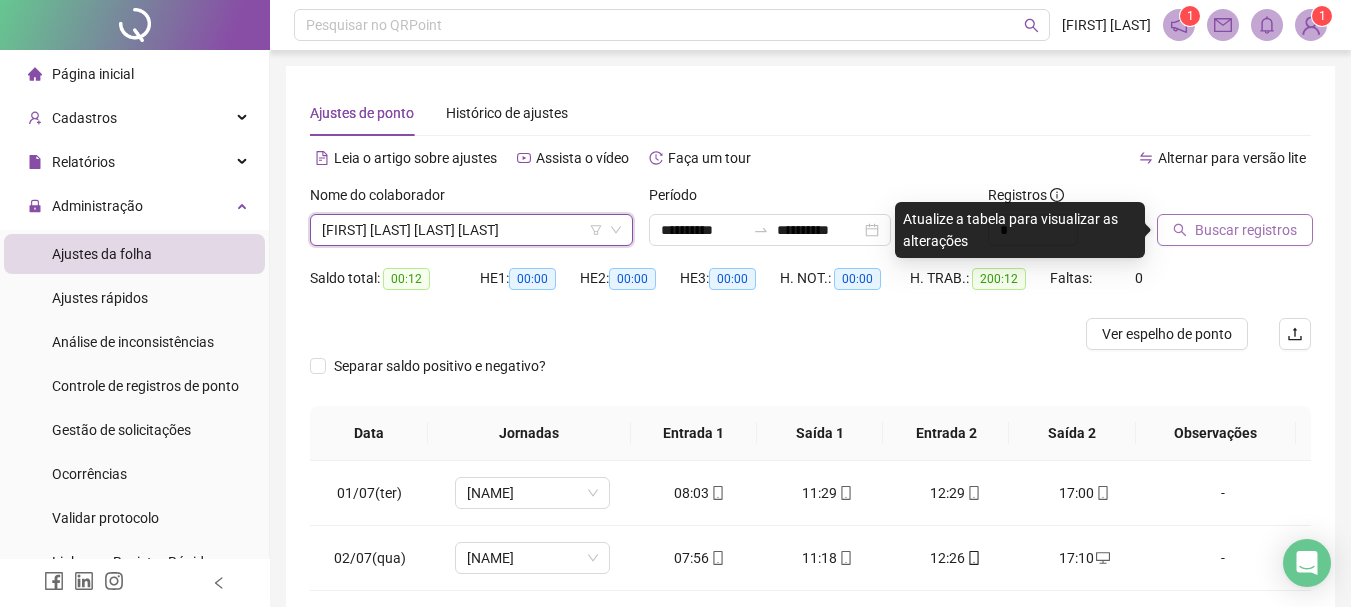 click on "Buscar registros" at bounding box center (1235, 230) 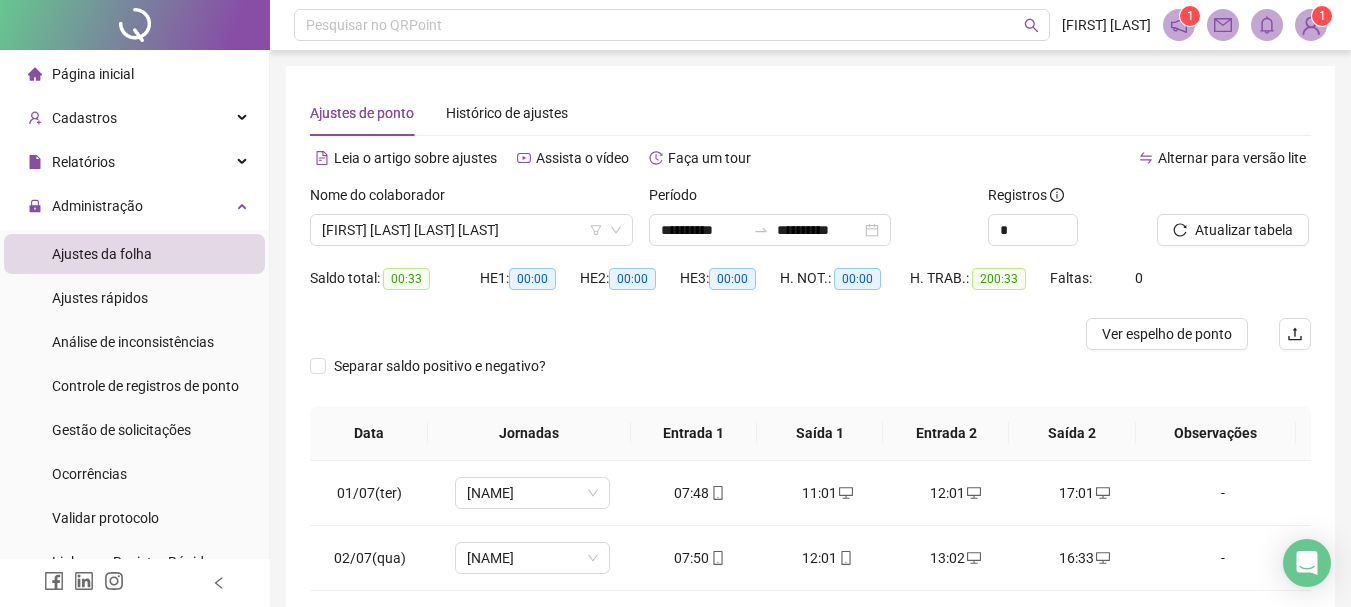 click at bounding box center (685, 334) 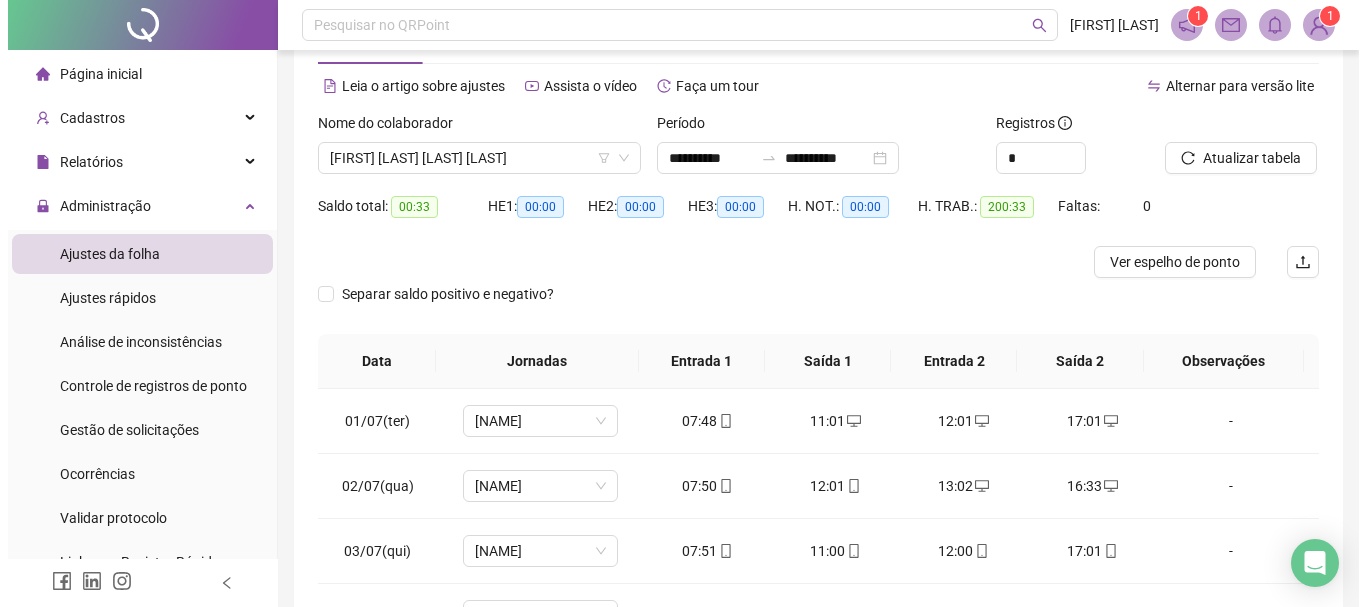 scroll, scrollTop: 0, scrollLeft: 0, axis: both 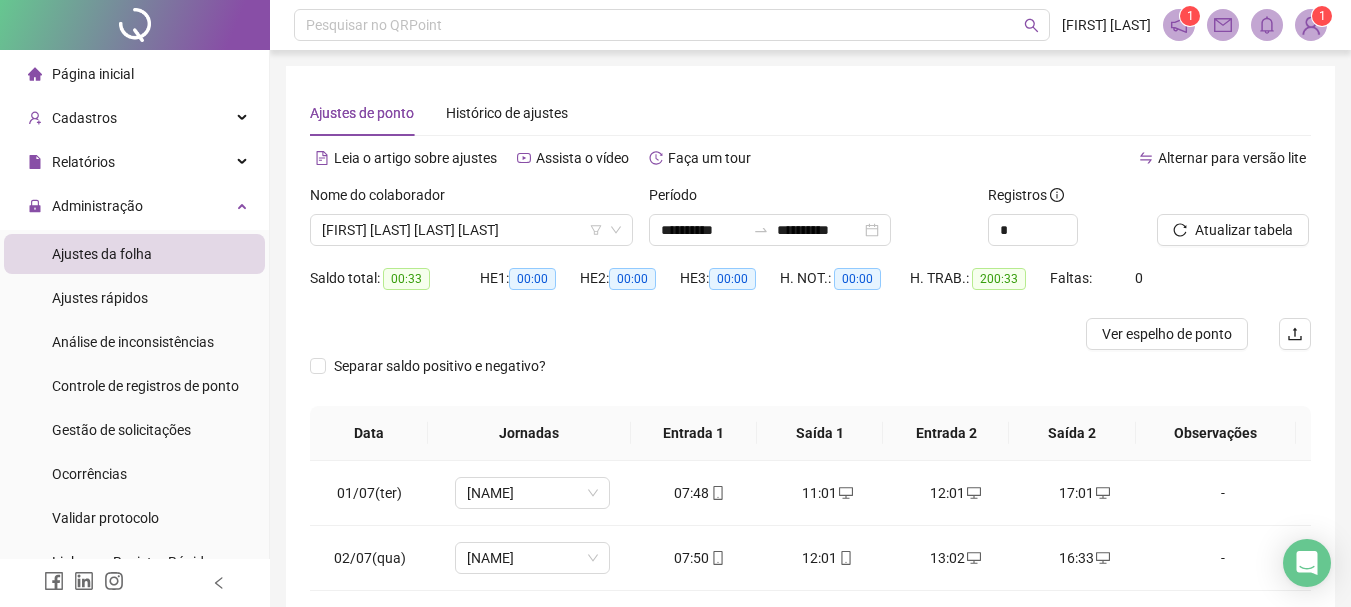 click at bounding box center (1311, 25) 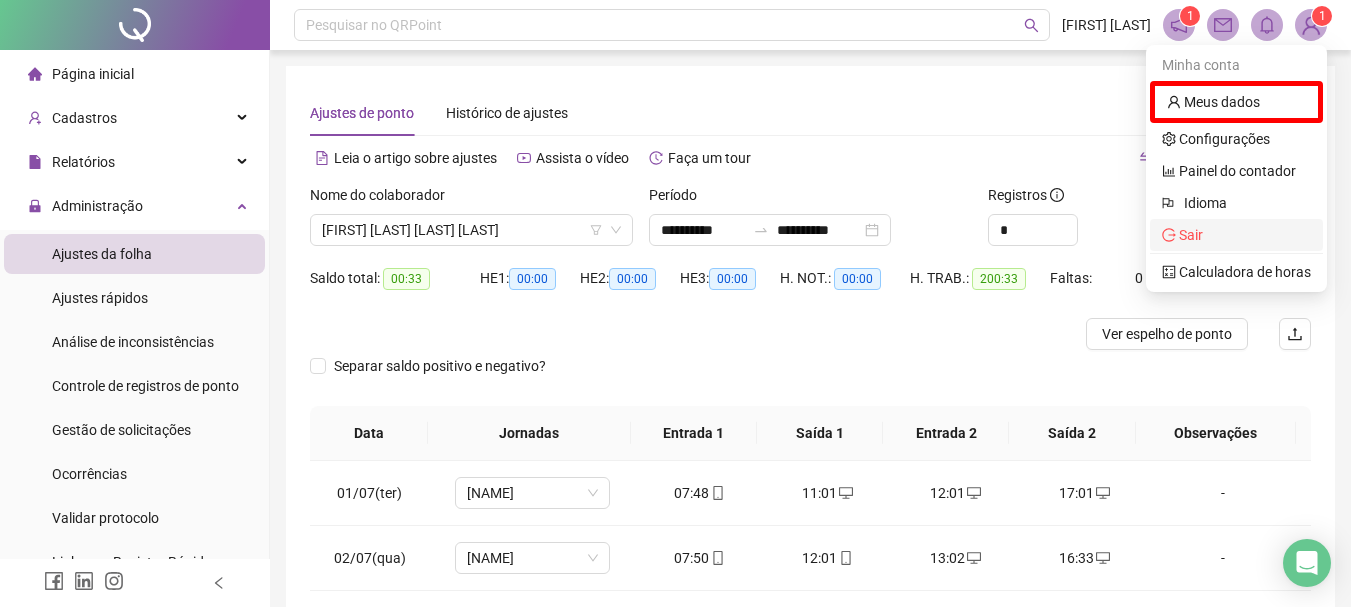 click on "Sair" at bounding box center (1191, 235) 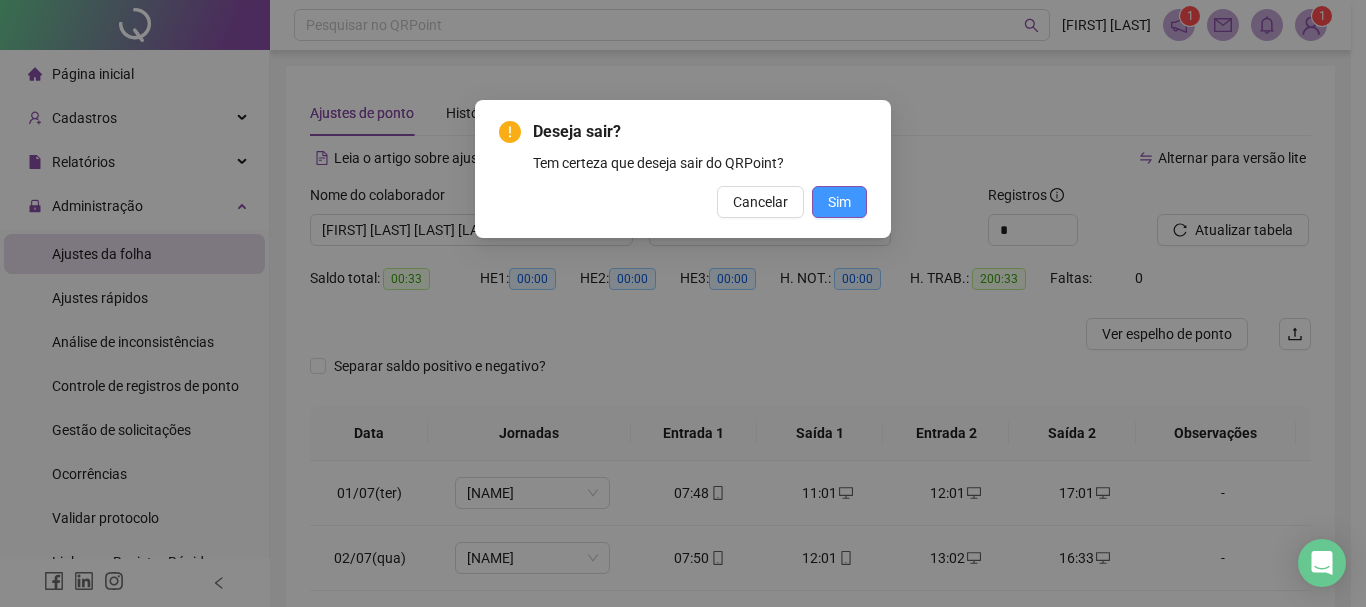 click on "Sim" at bounding box center (839, 202) 